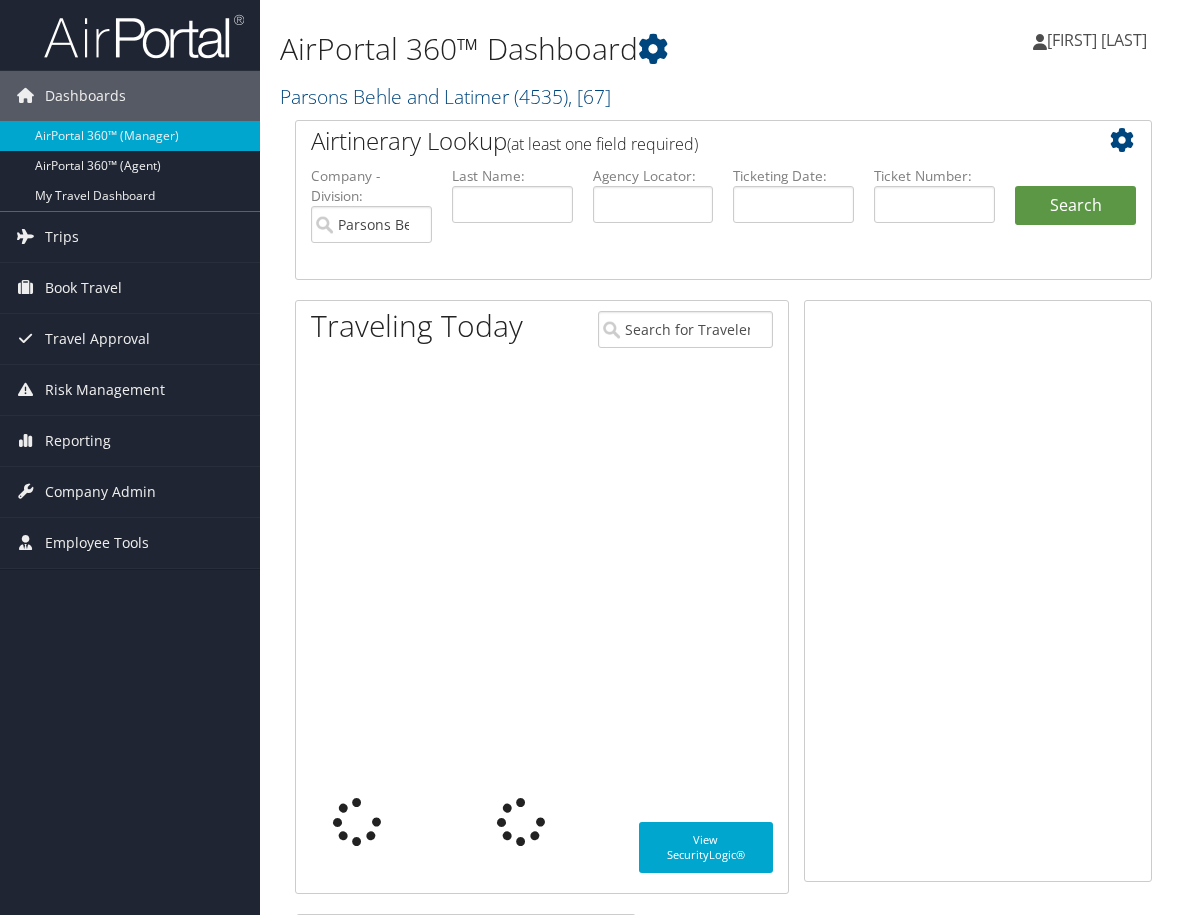 scroll, scrollTop: 0, scrollLeft: 0, axis: both 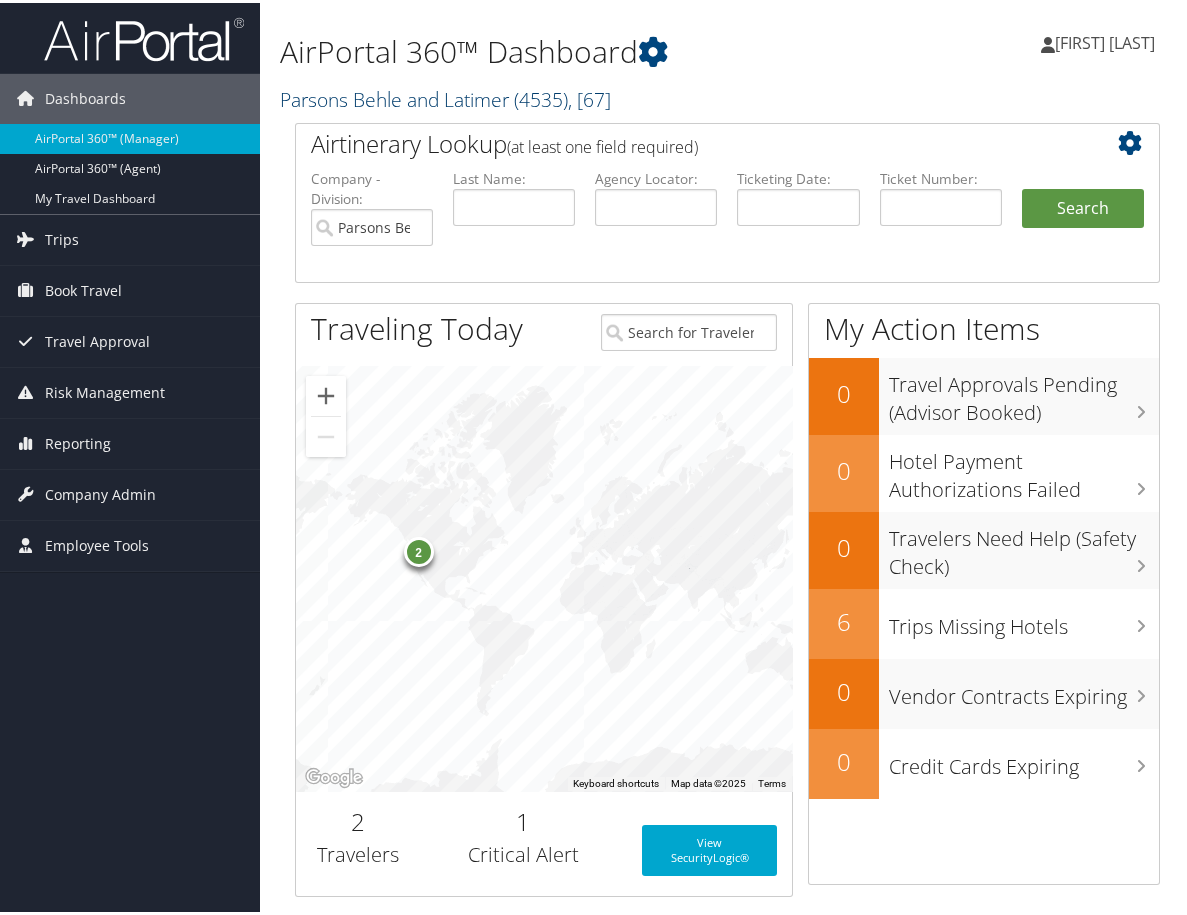 click on "Parsons Behle and Latimer   ( 4535 )  , [ 67 ]" at bounding box center [445, 96] 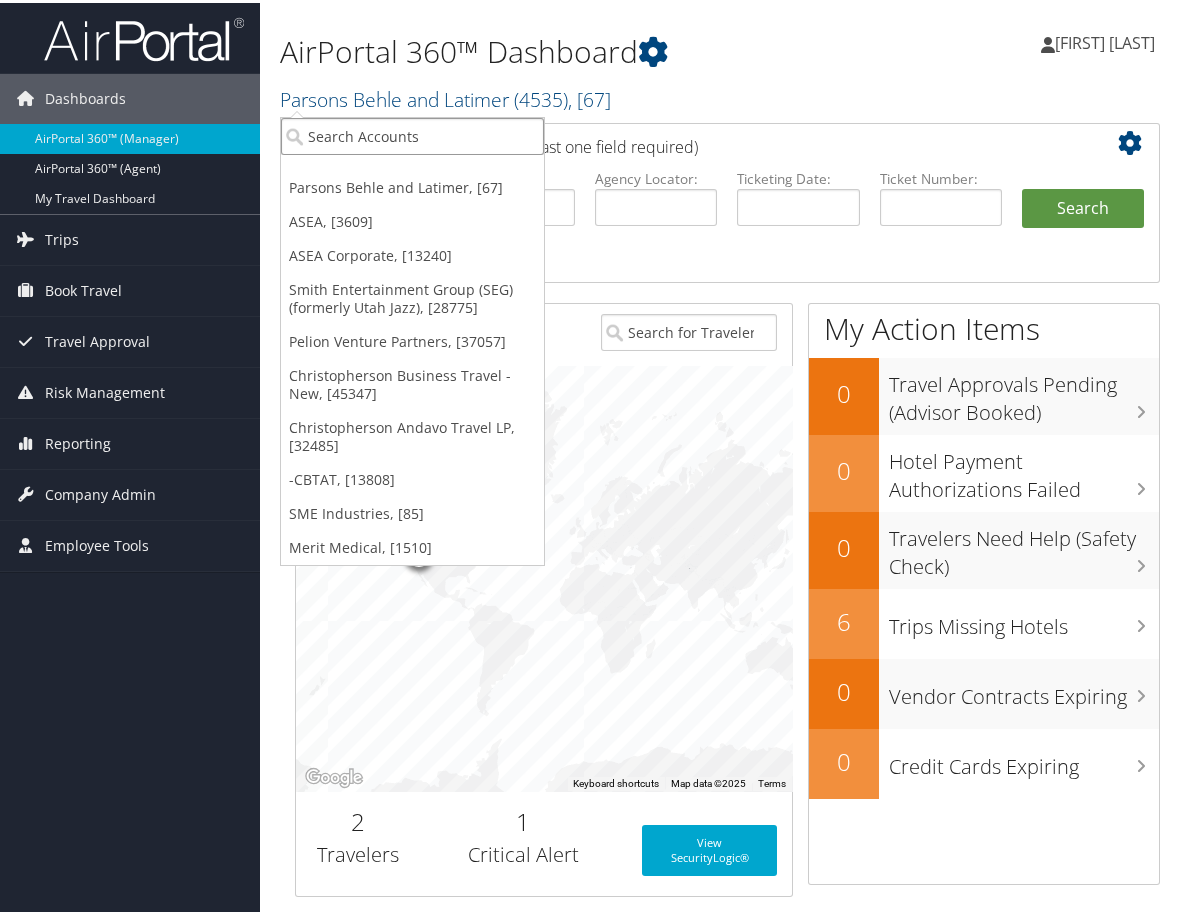 click at bounding box center (412, 133) 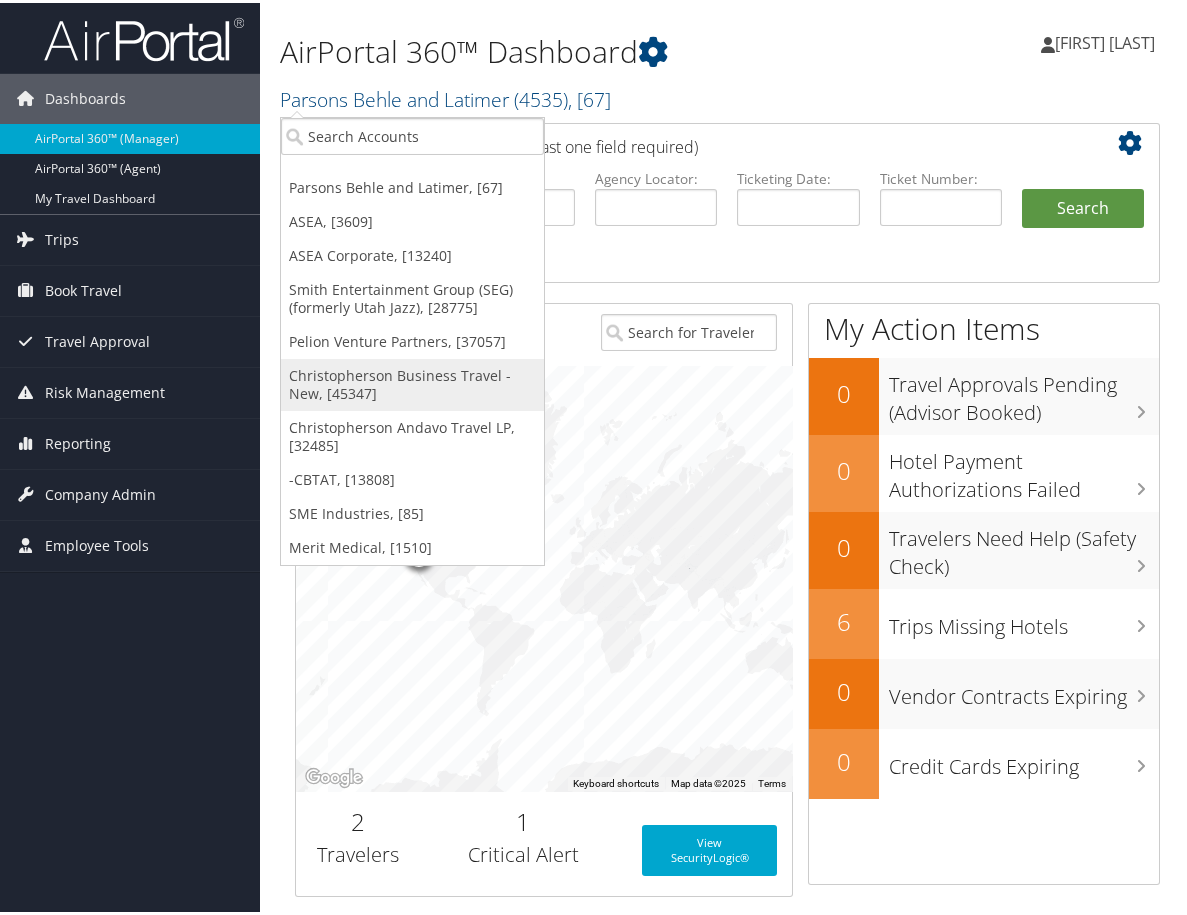click on "Christopherson Business Travel - New, [45347]" at bounding box center (412, 382) 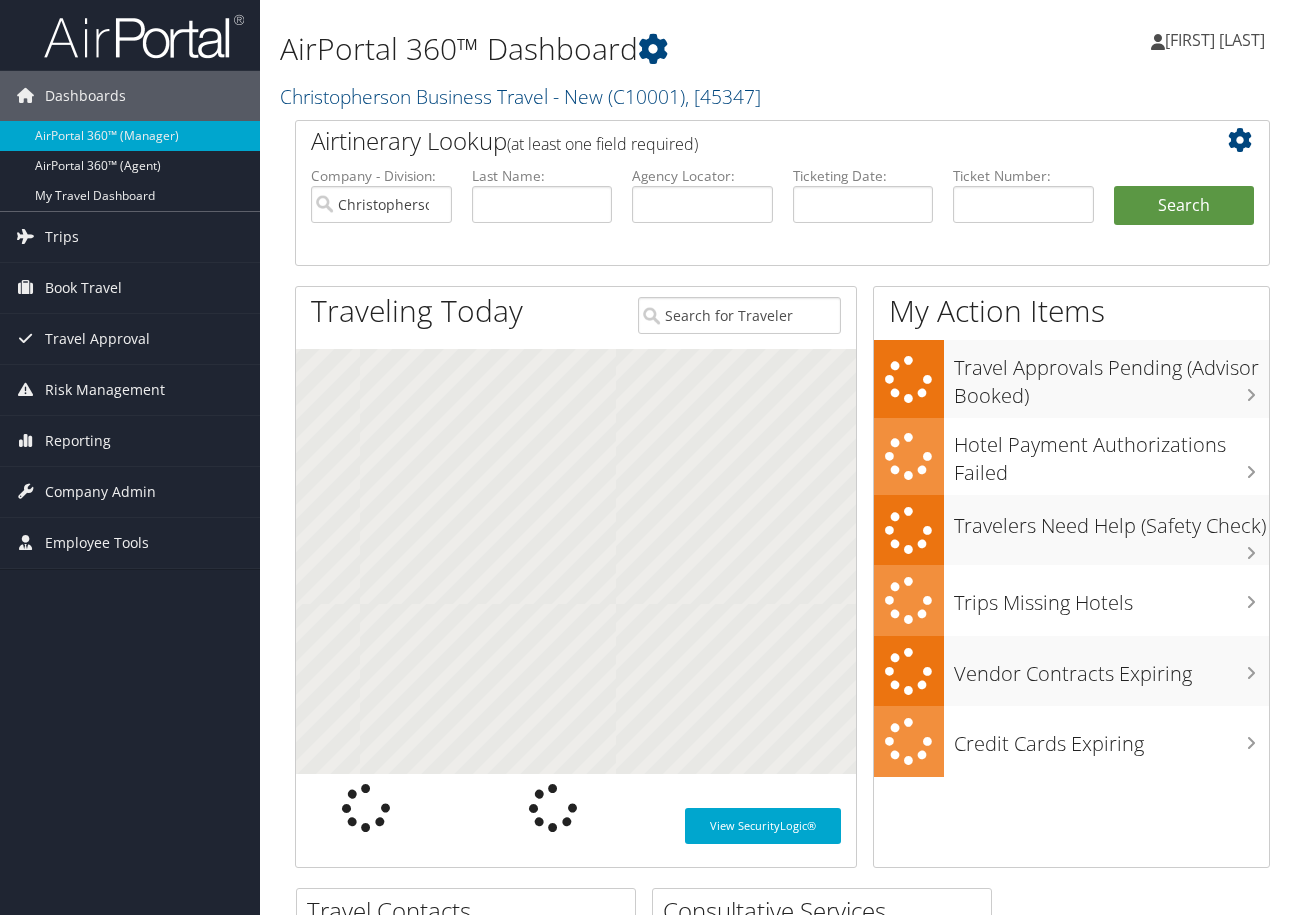 scroll, scrollTop: 0, scrollLeft: 0, axis: both 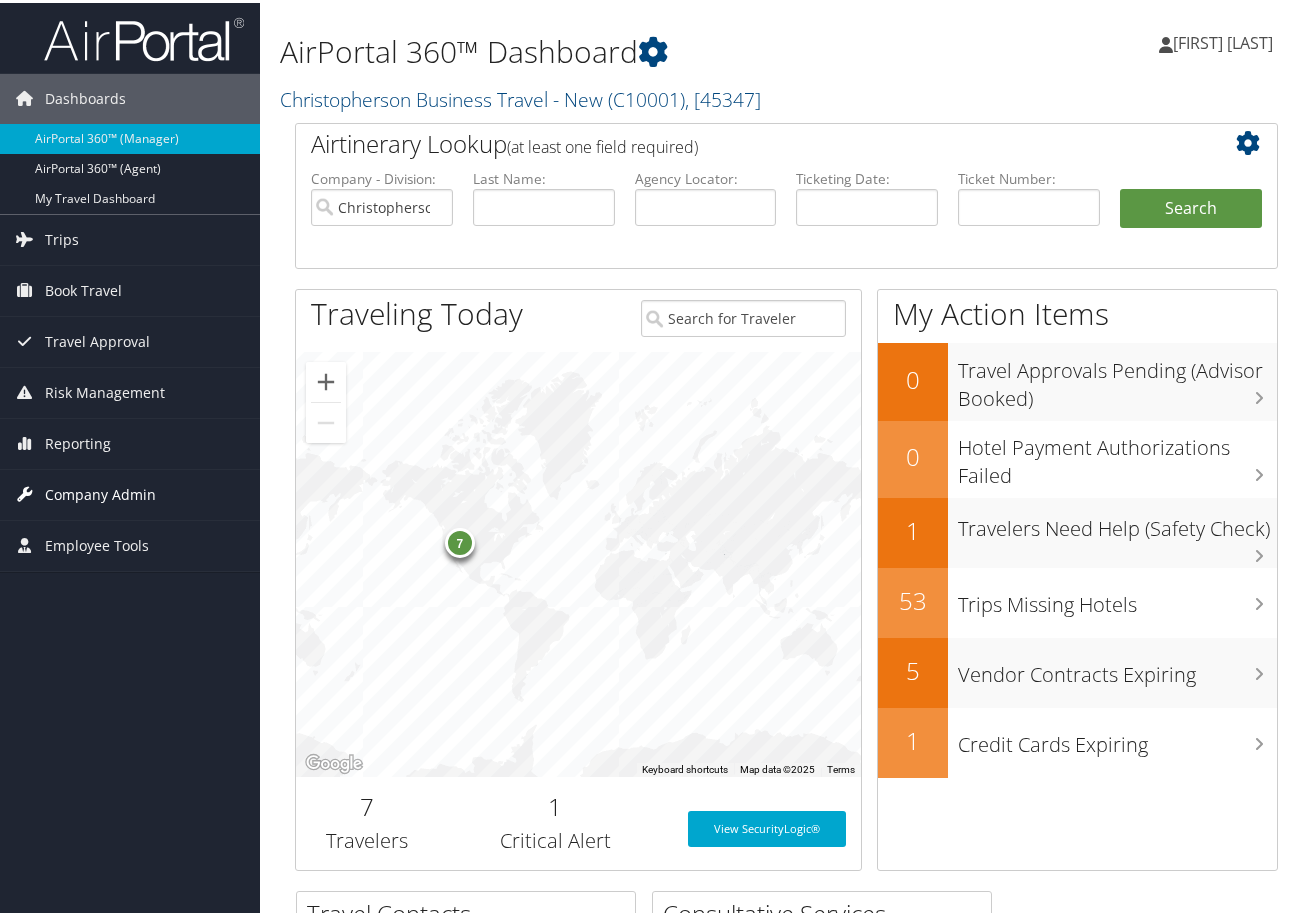 click on "Company Admin" at bounding box center [100, 492] 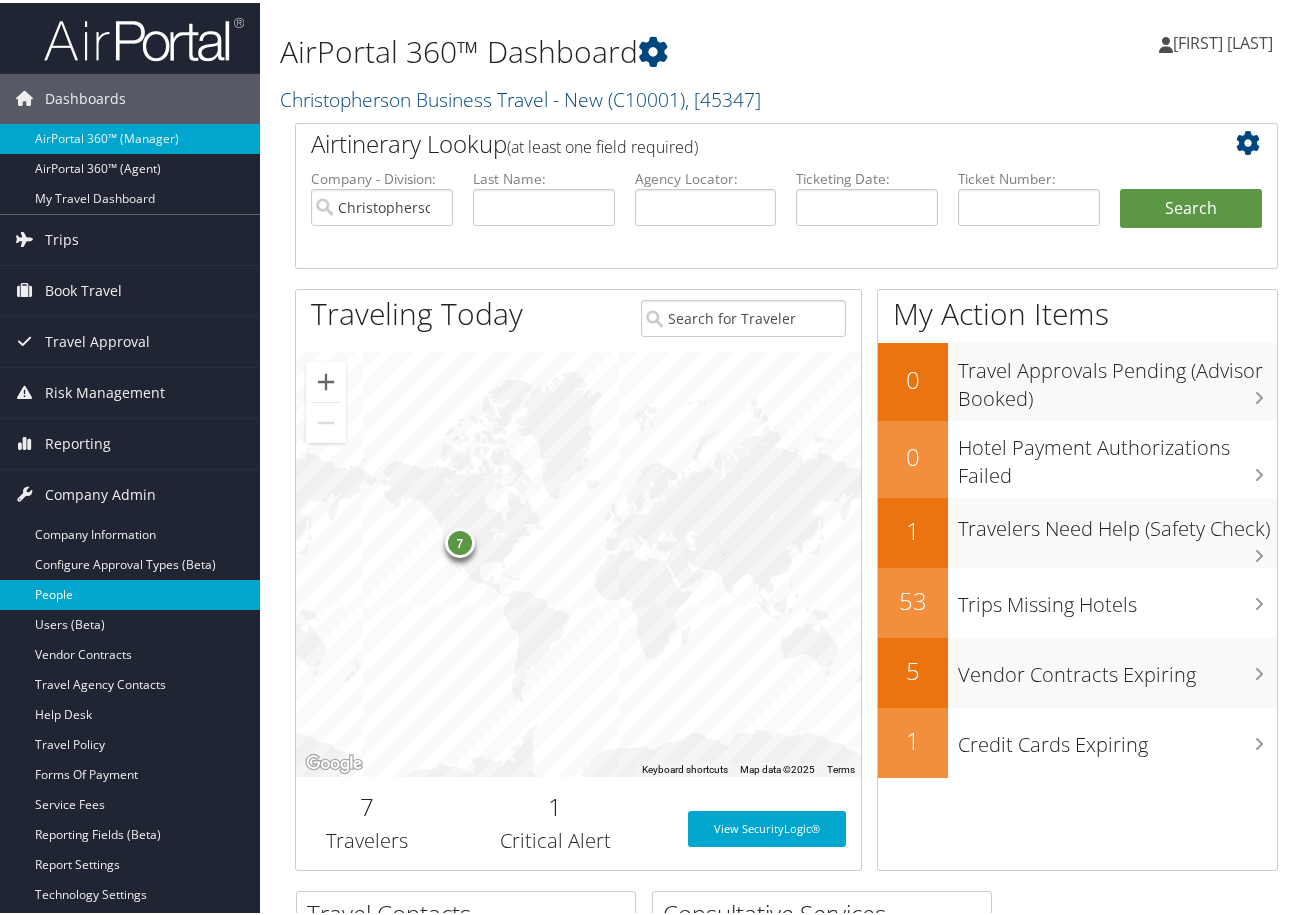 click on "People" at bounding box center [130, 592] 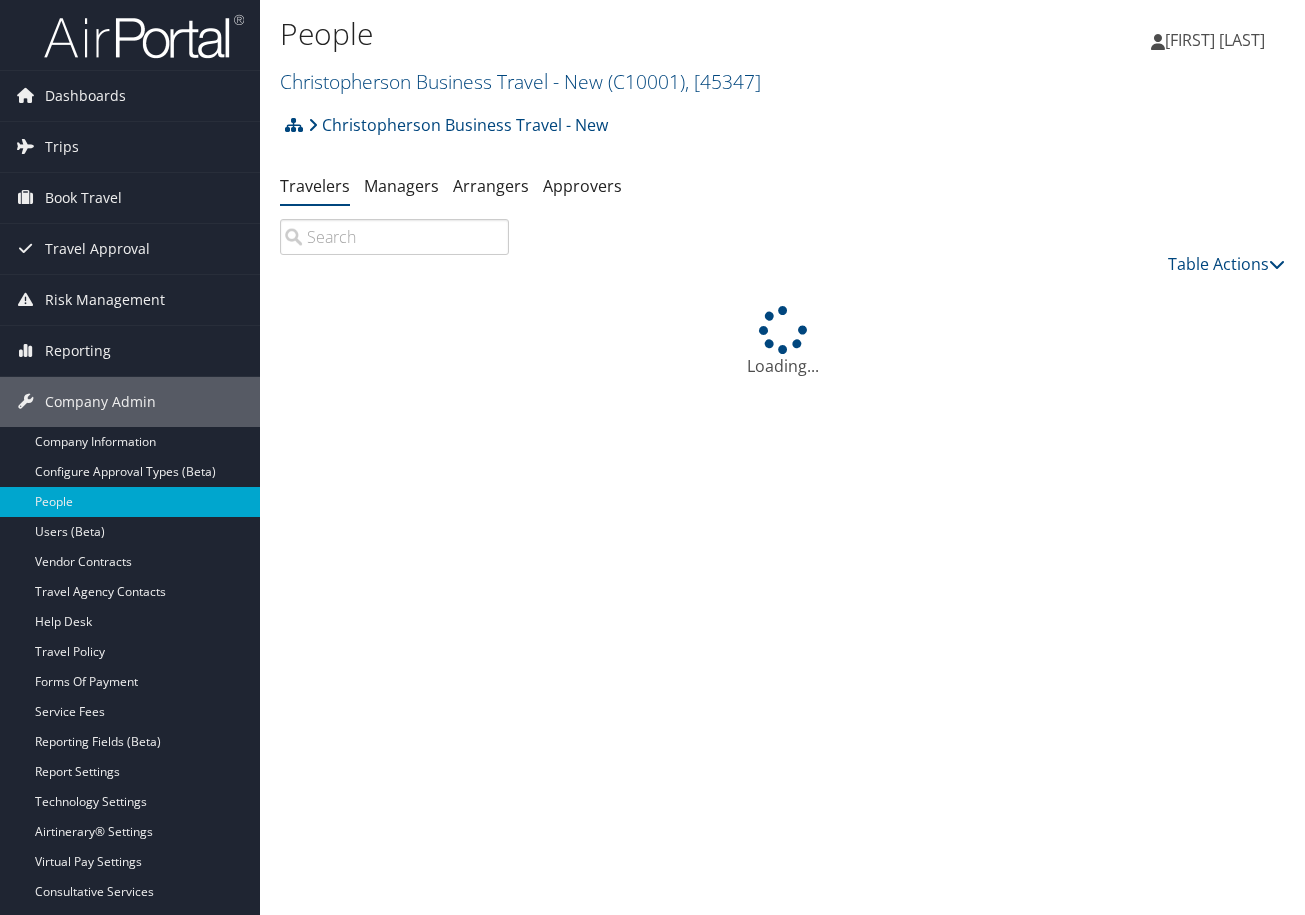 scroll, scrollTop: 0, scrollLeft: 0, axis: both 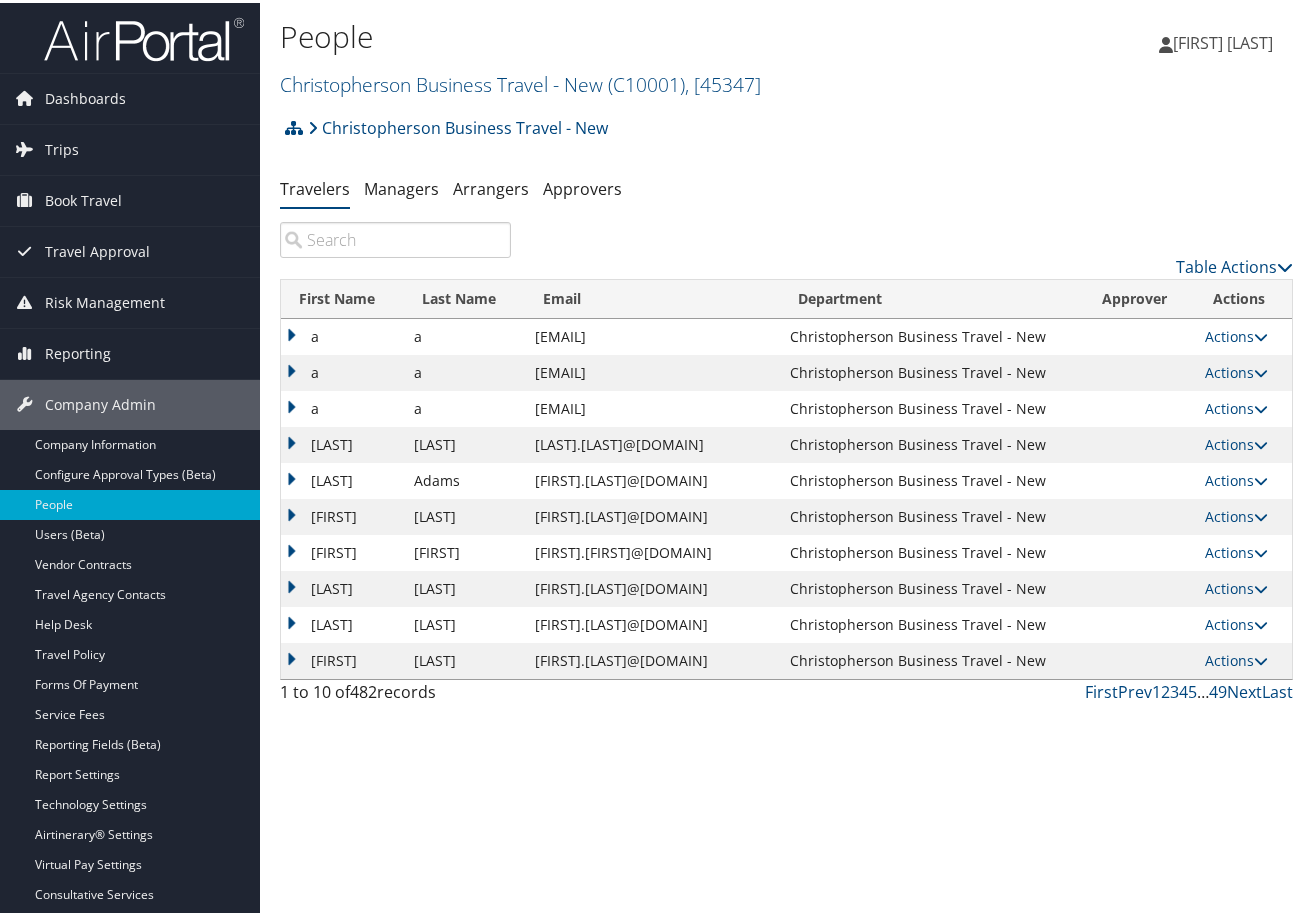 click at bounding box center [395, 237] 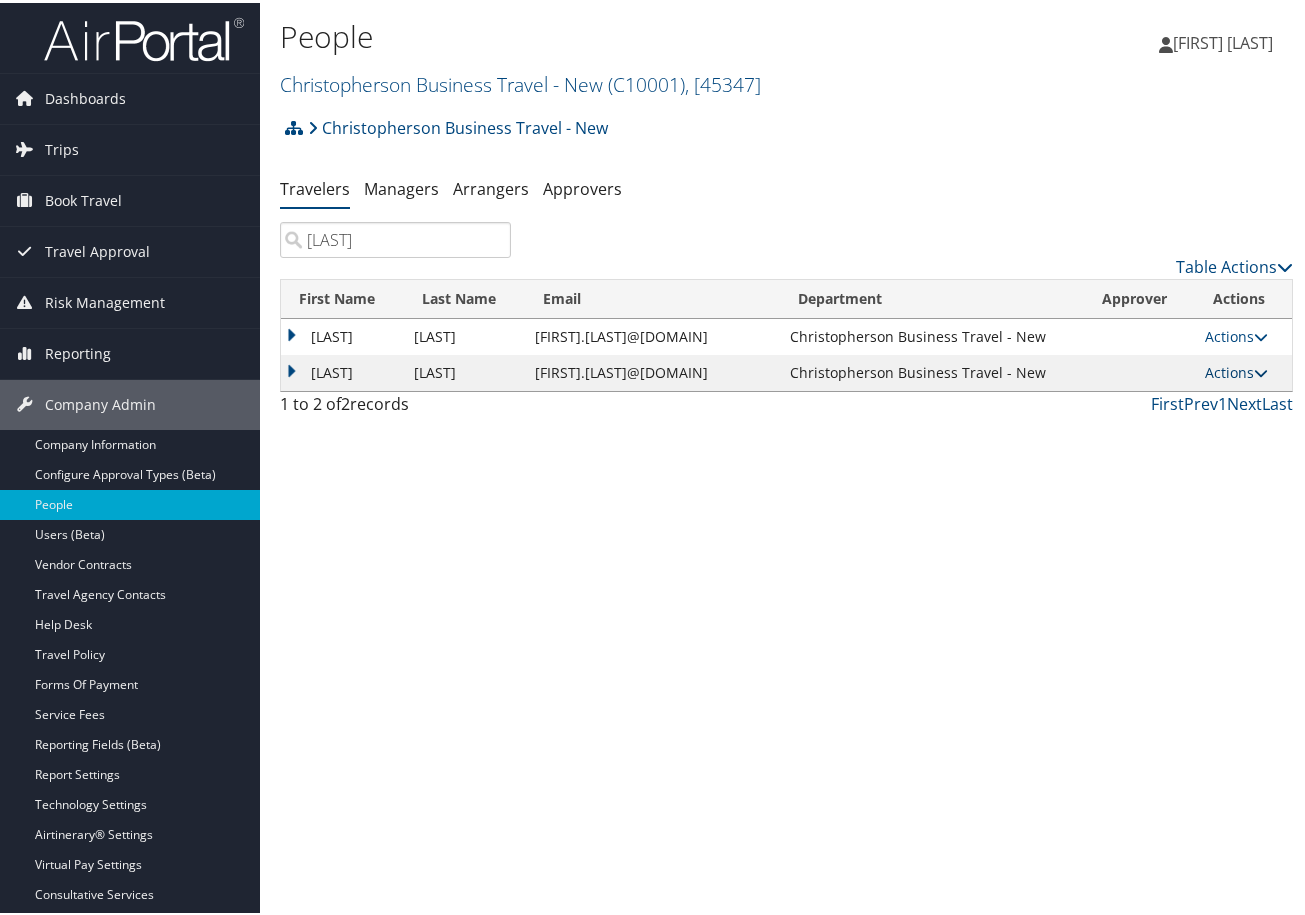 type on "weir" 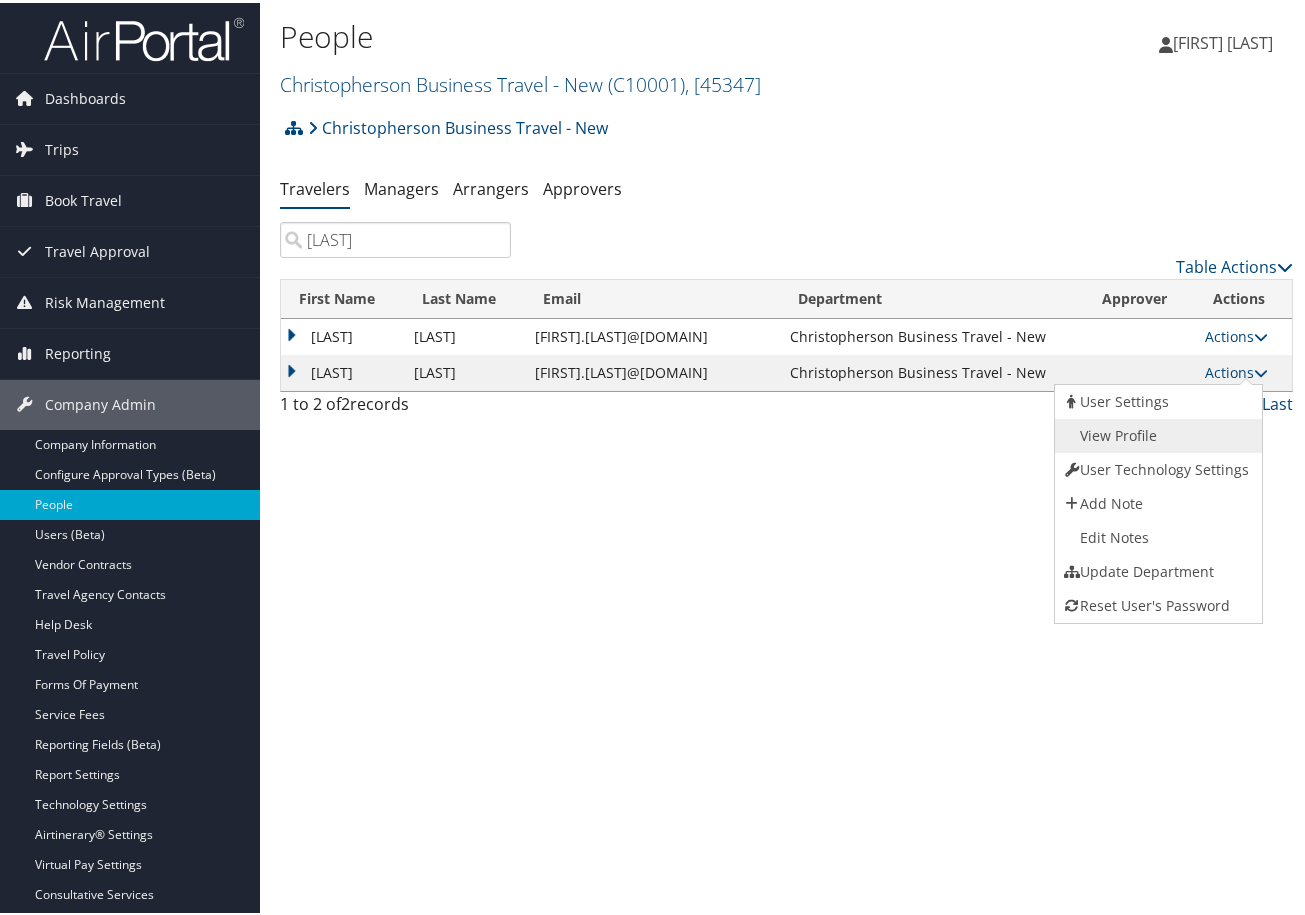 click on "View Profile" at bounding box center [1156, 433] 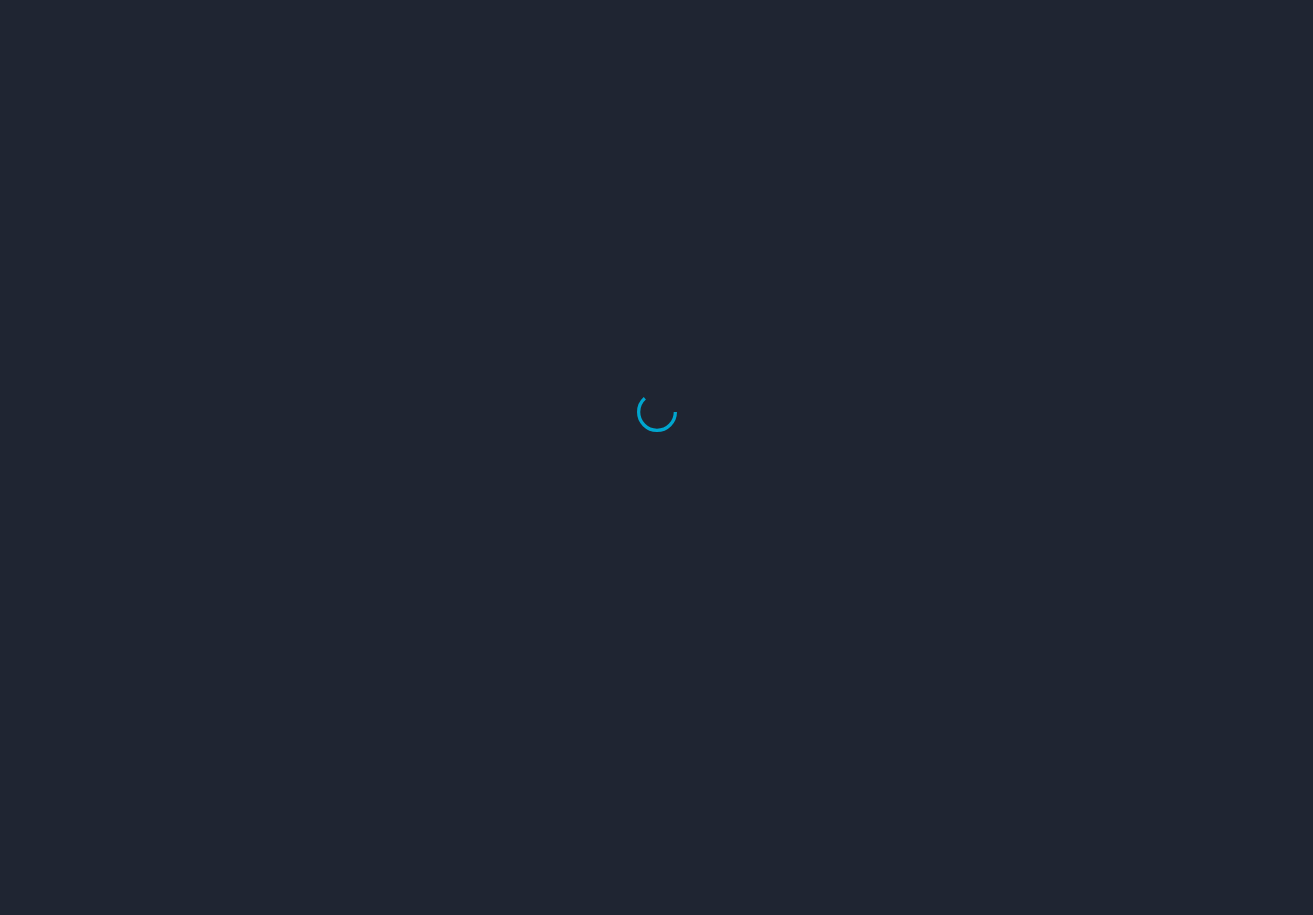 scroll, scrollTop: 0, scrollLeft: 0, axis: both 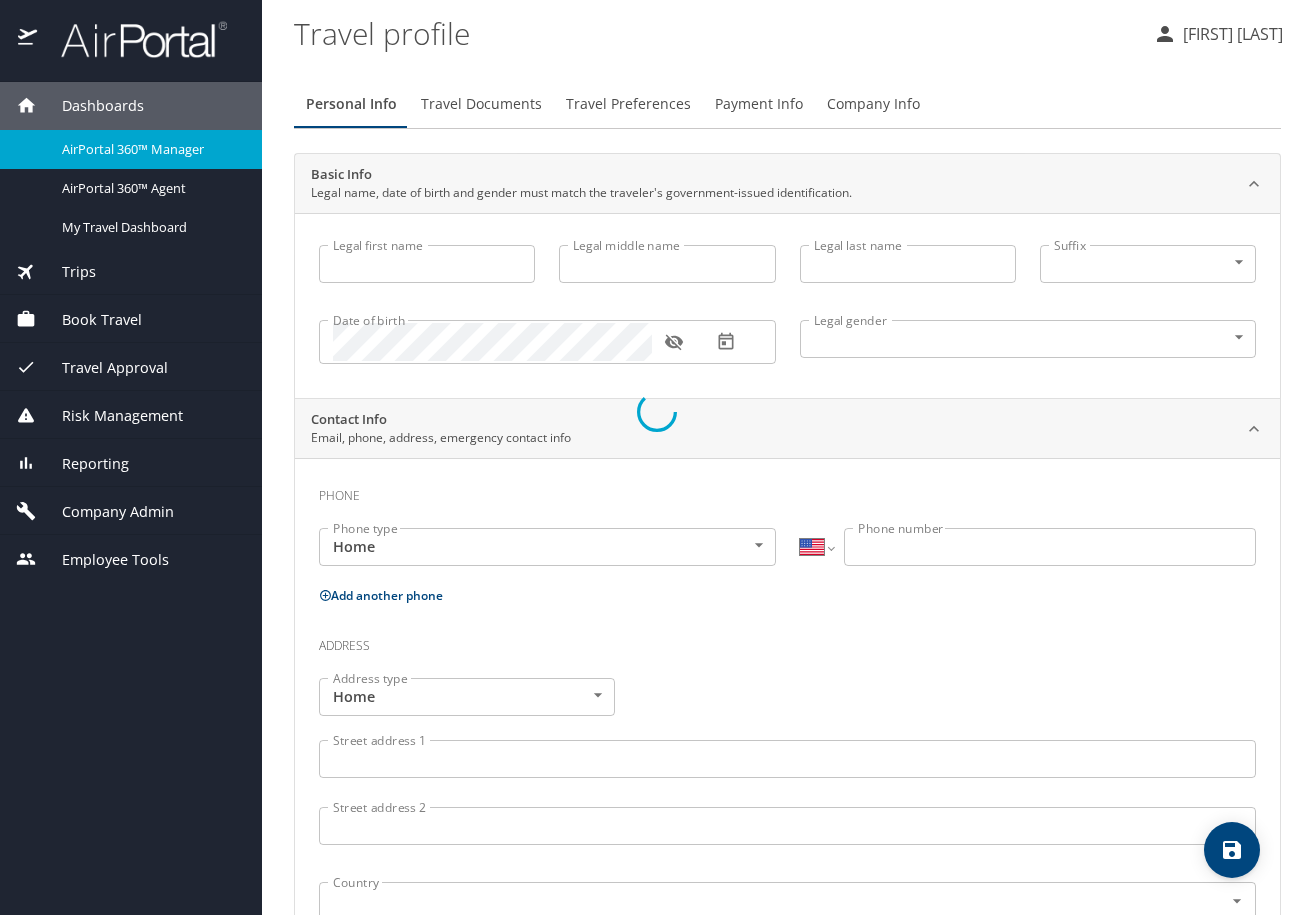 type on "Marci" 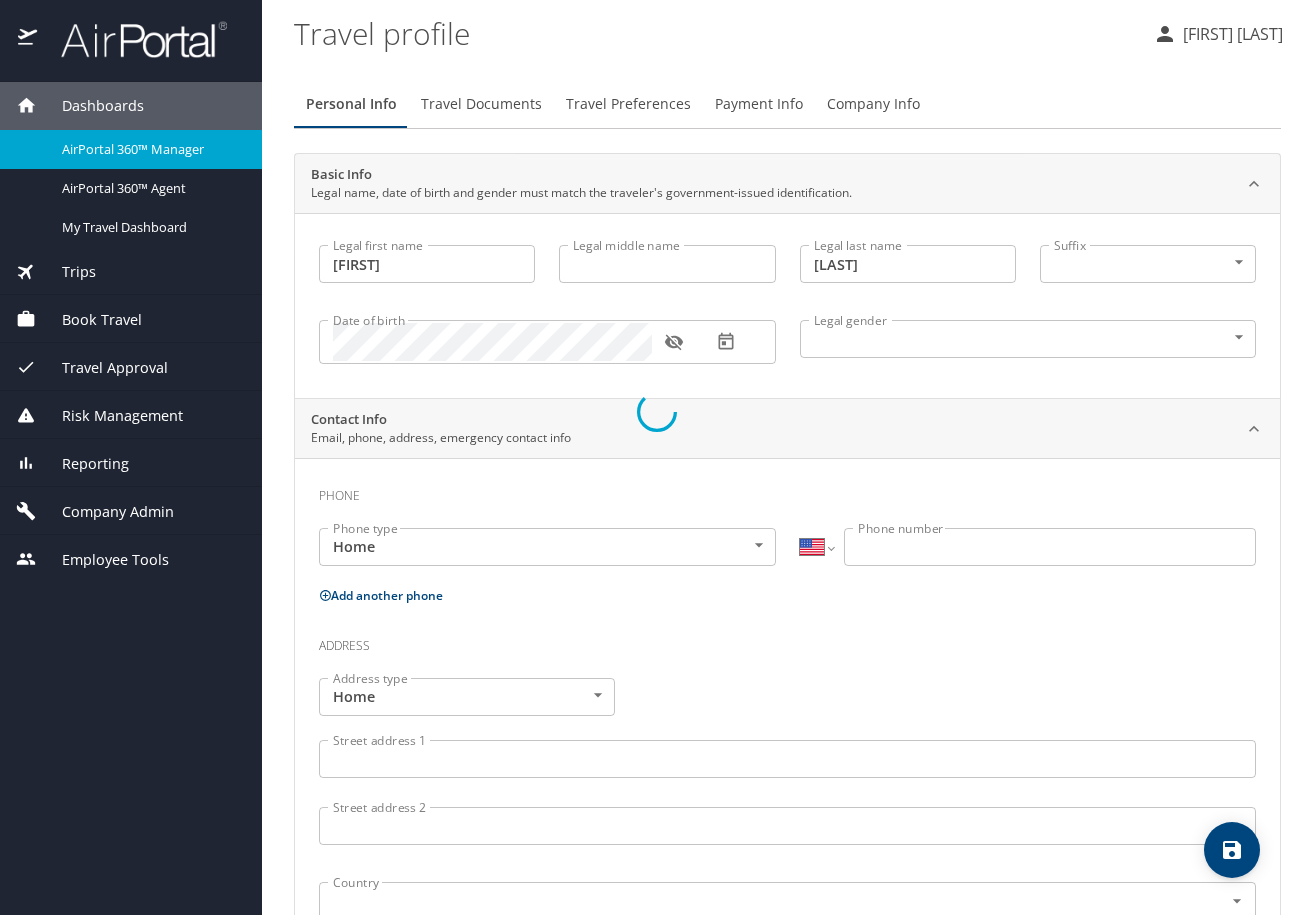 select on "US" 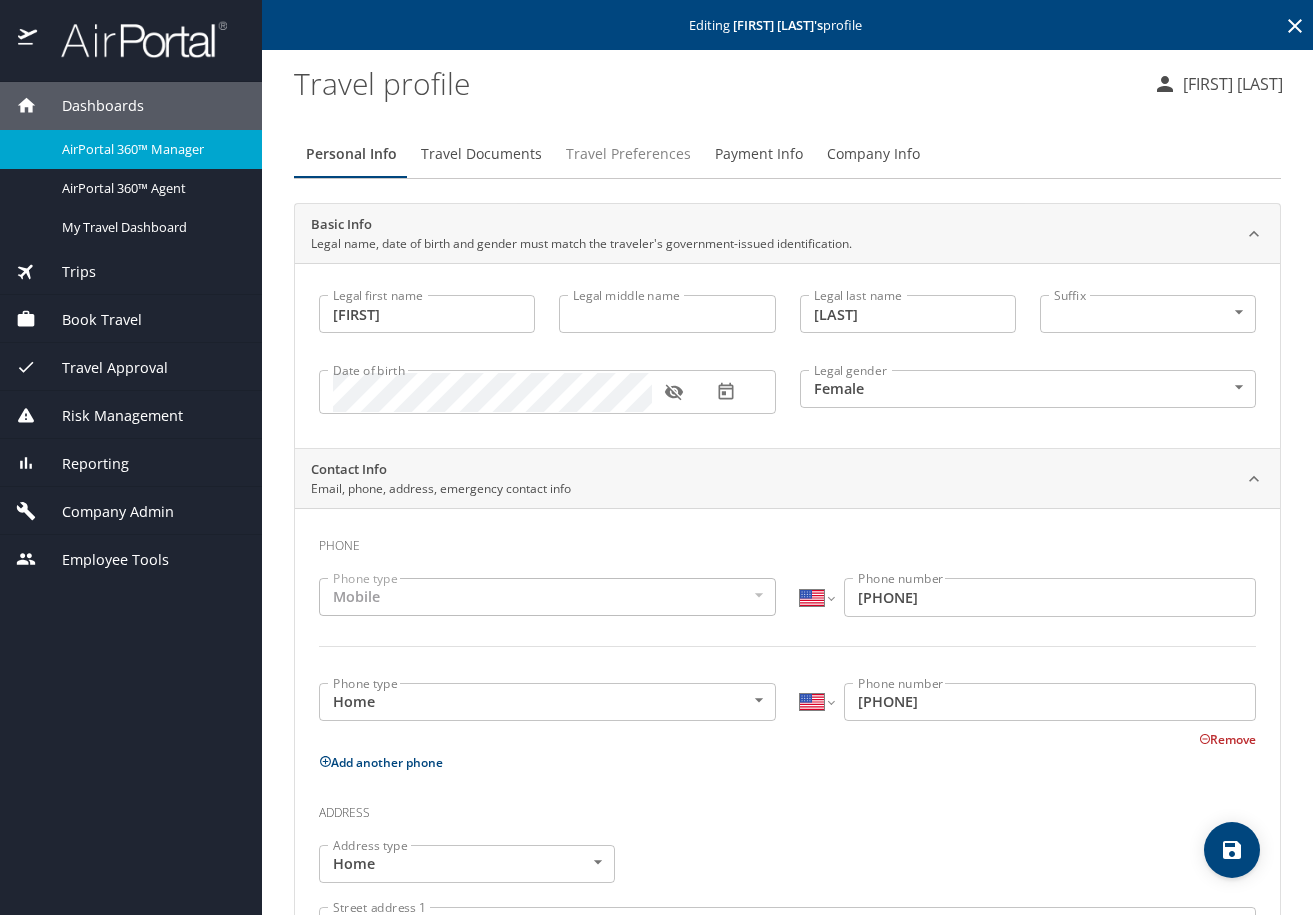 click on "Travel Preferences" at bounding box center (628, 154) 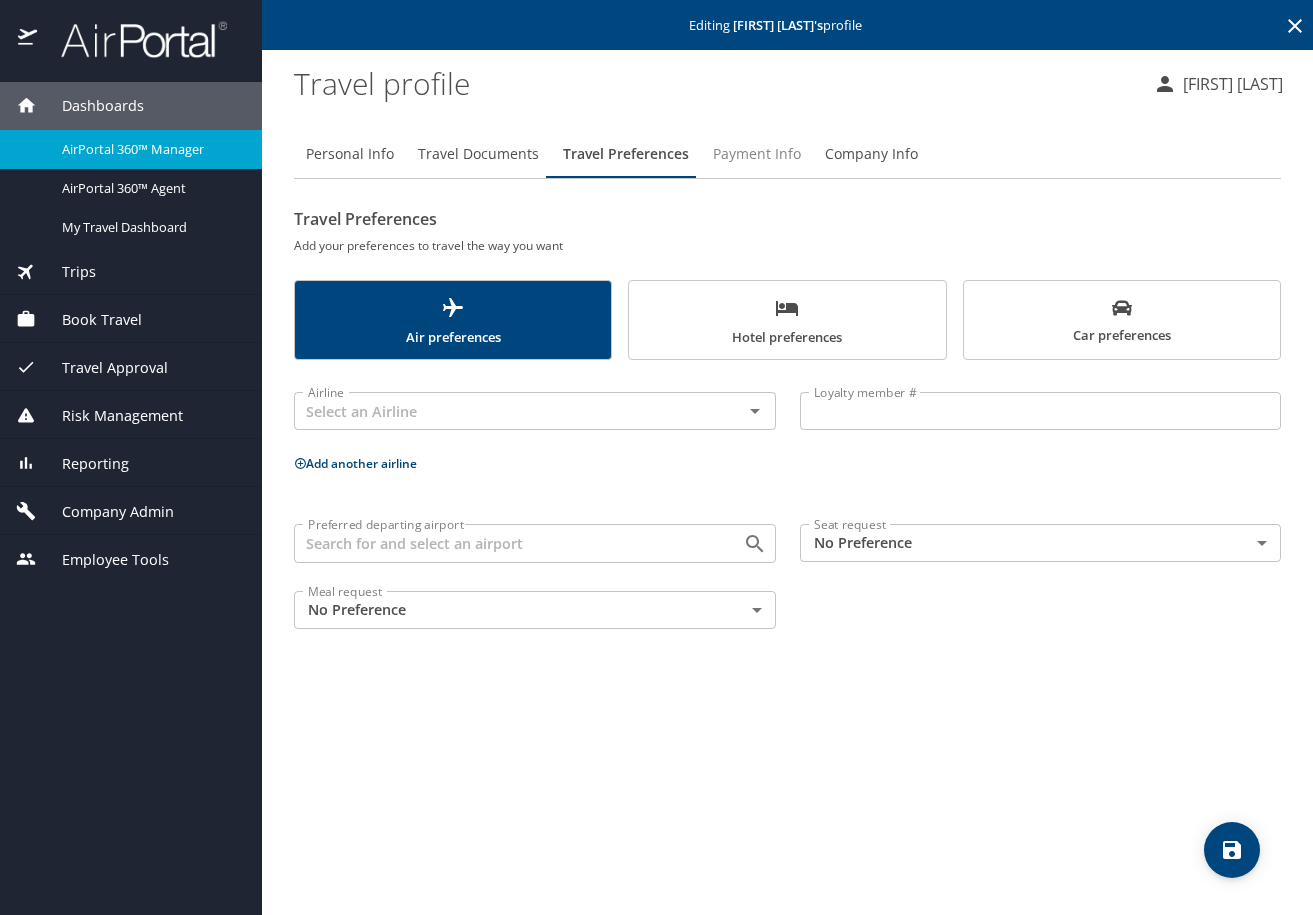 click on "Payment Info" at bounding box center [757, 154] 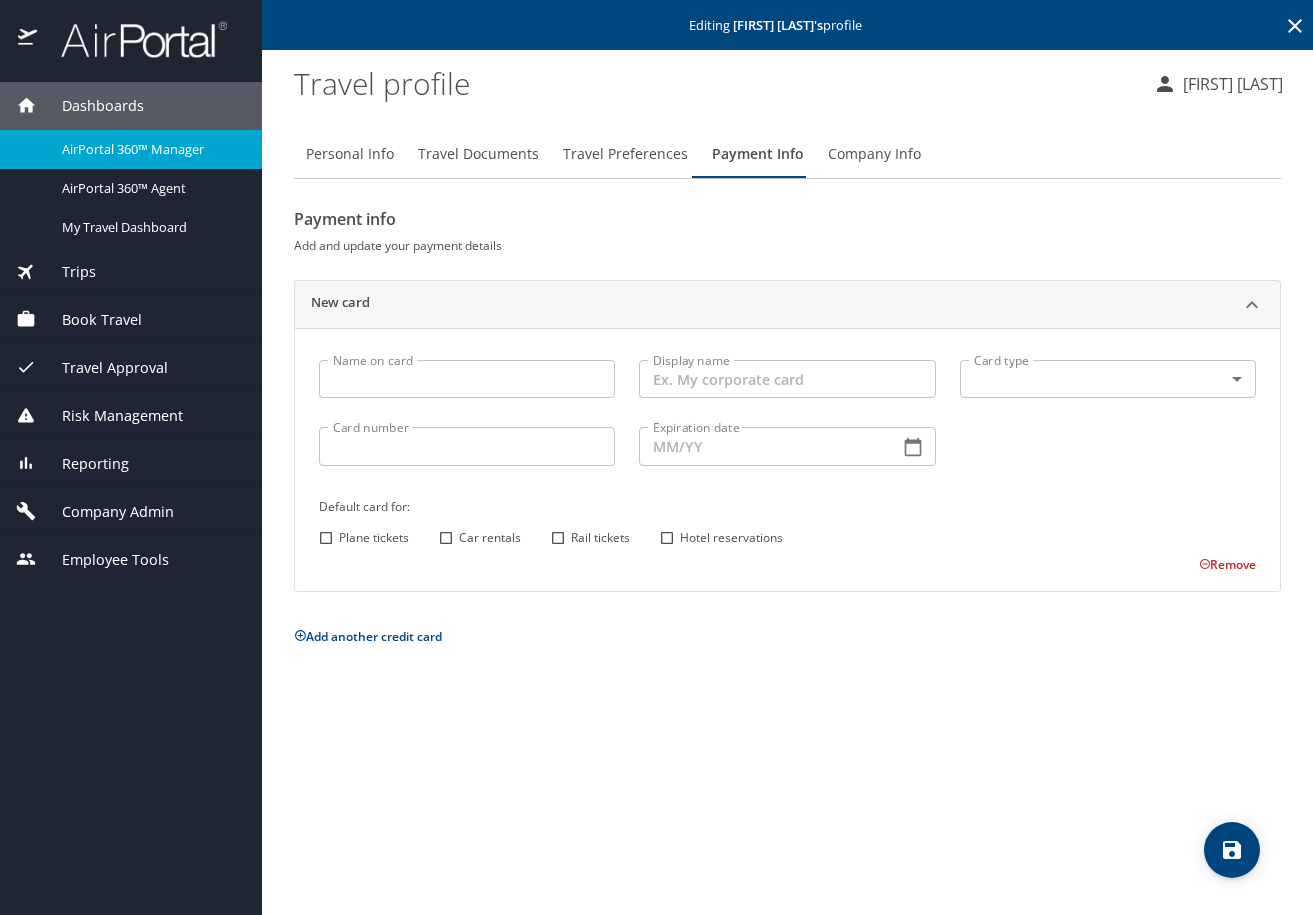 click on "Travel Preferences" at bounding box center (625, 154) 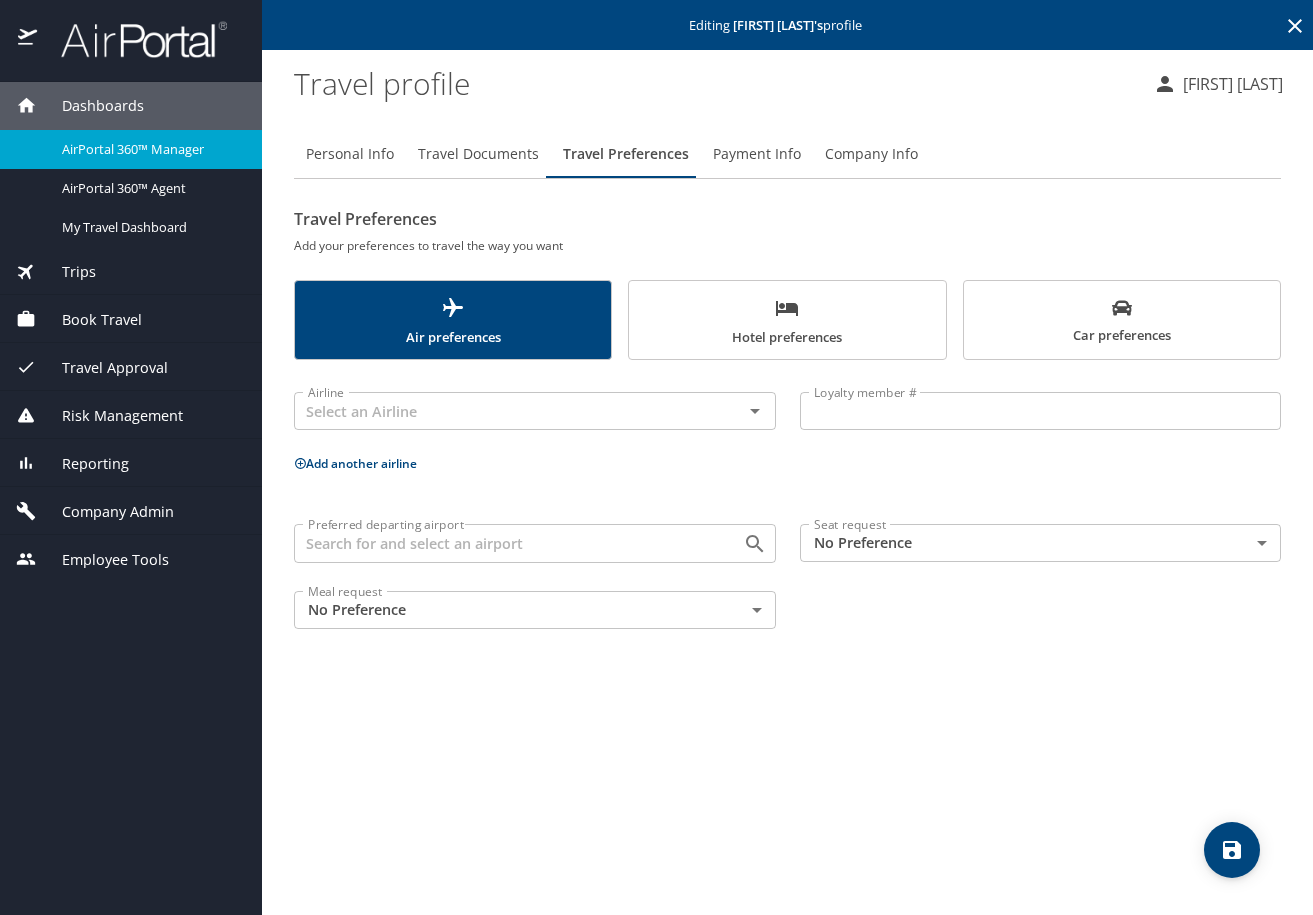click on "Travel Documents" at bounding box center [478, 154] 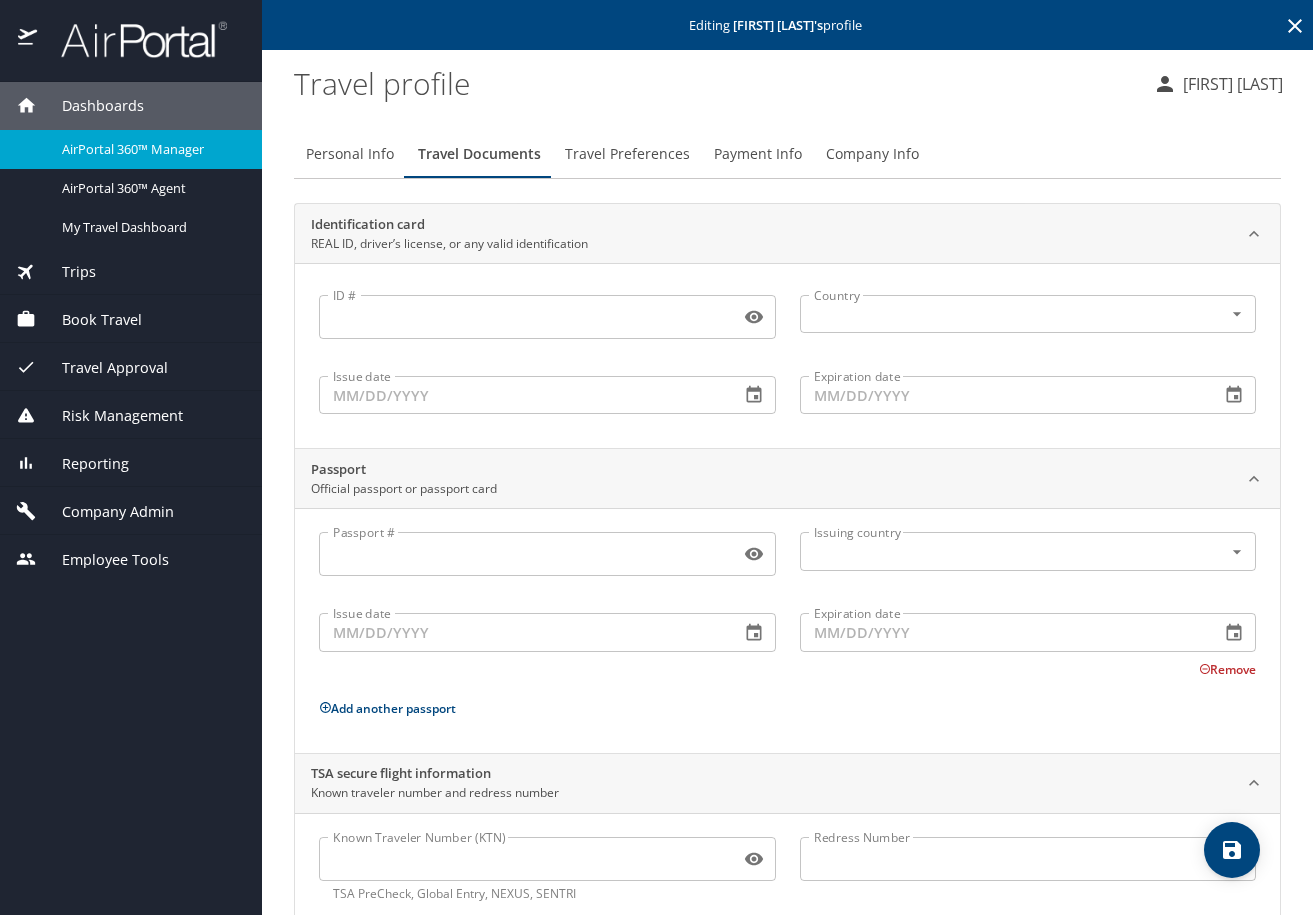 click on "Travel Preferences" at bounding box center [627, 154] 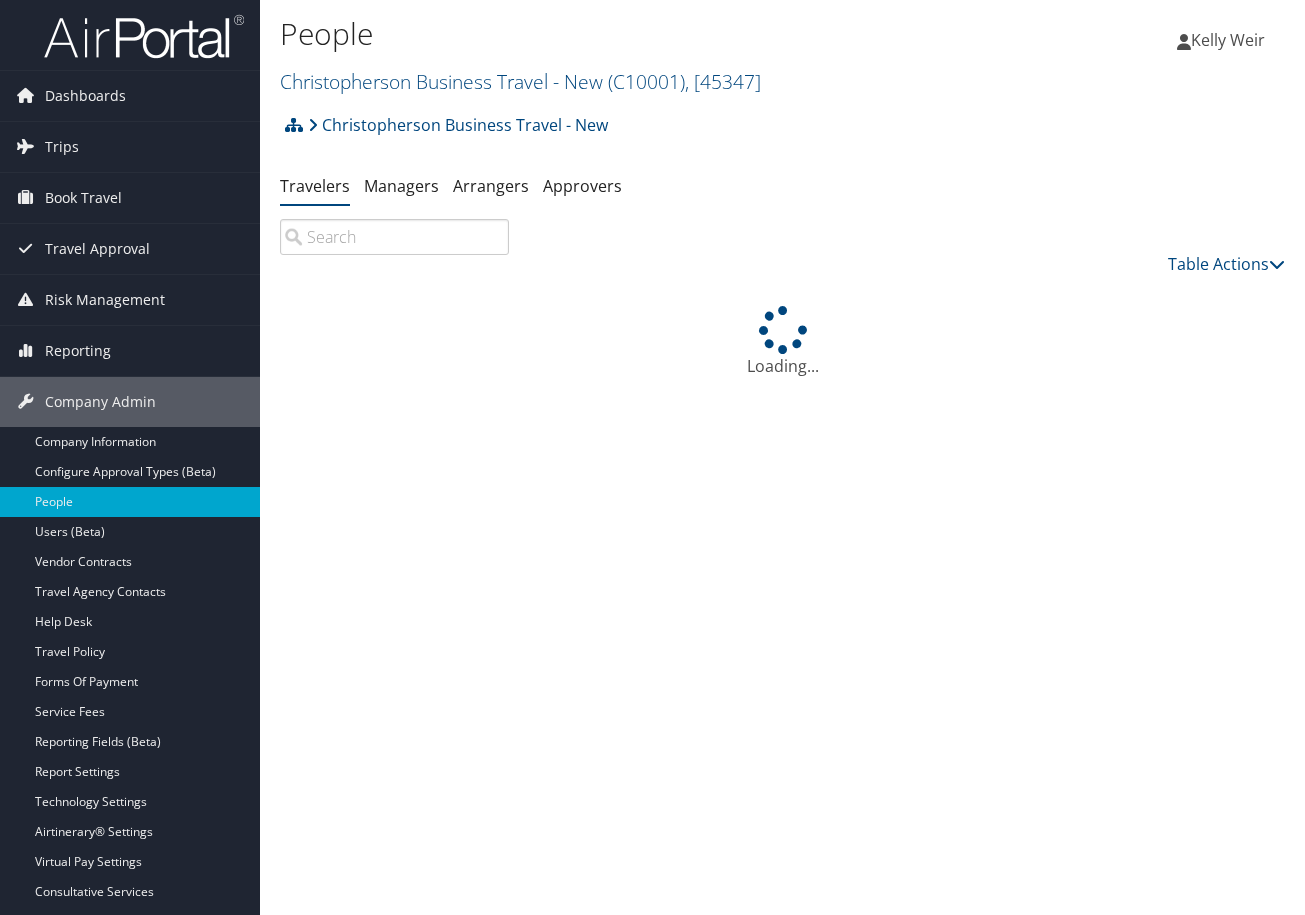 scroll, scrollTop: 0, scrollLeft: 0, axis: both 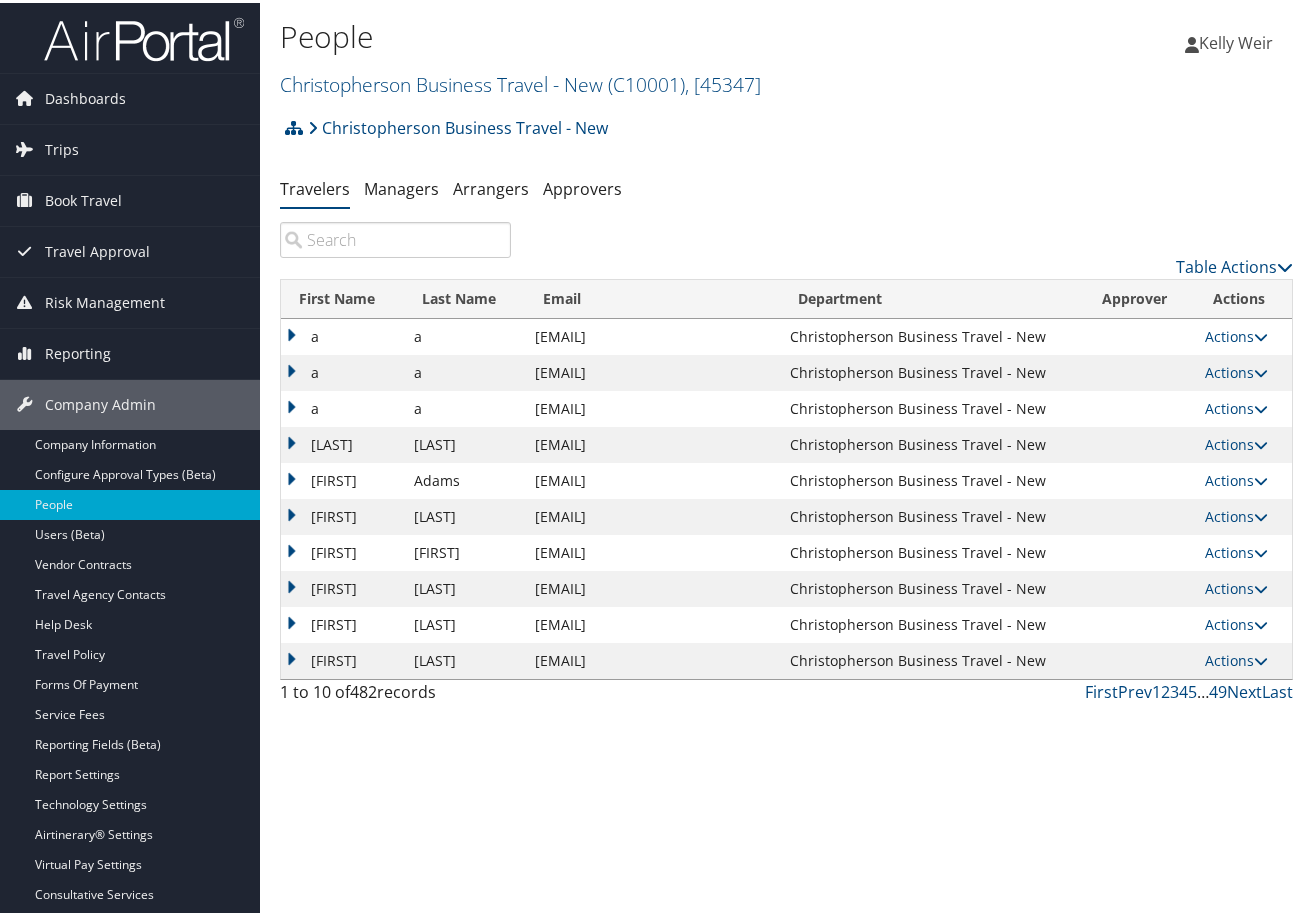 click at bounding box center [395, 237] 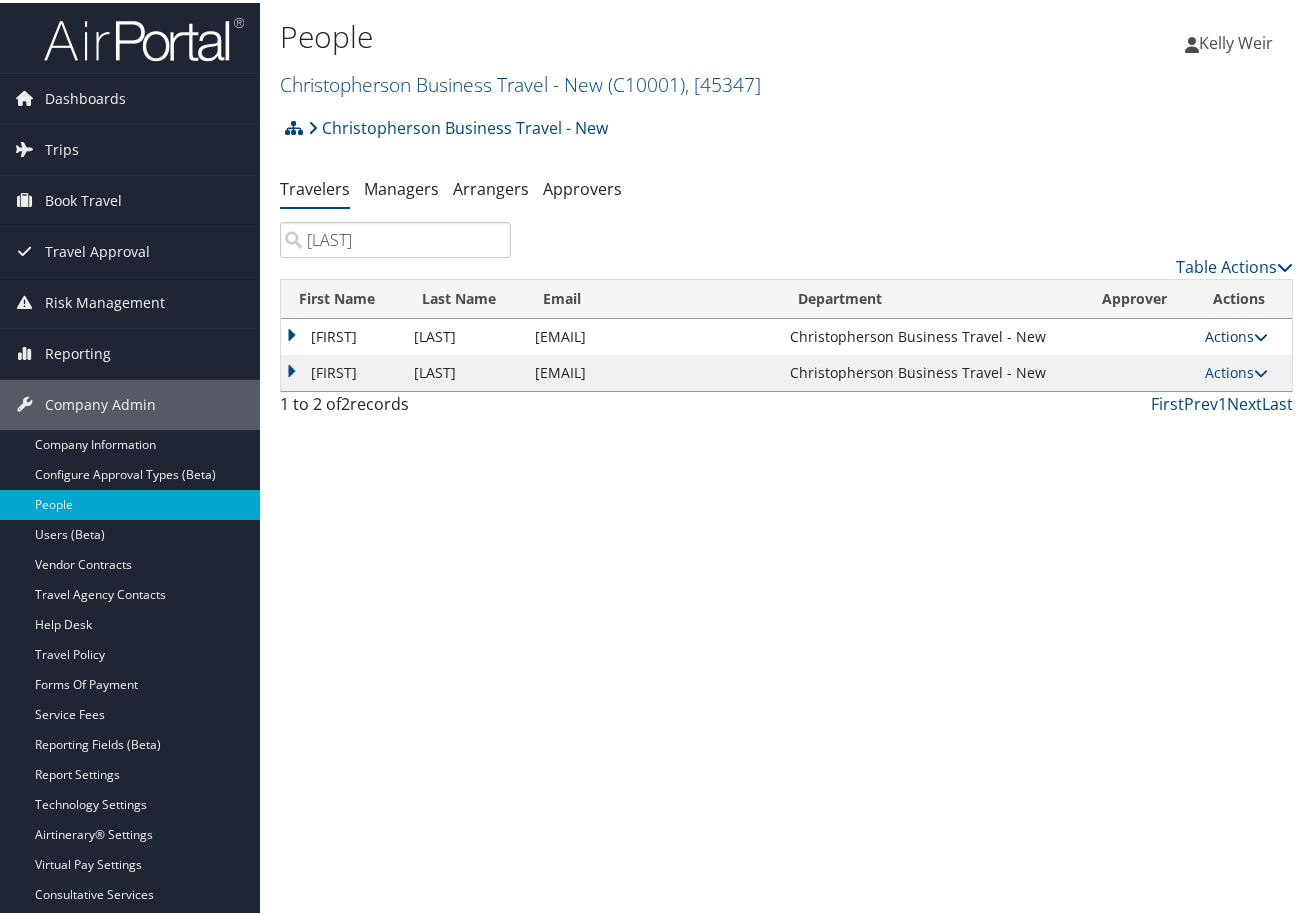 type on "[LAST]" 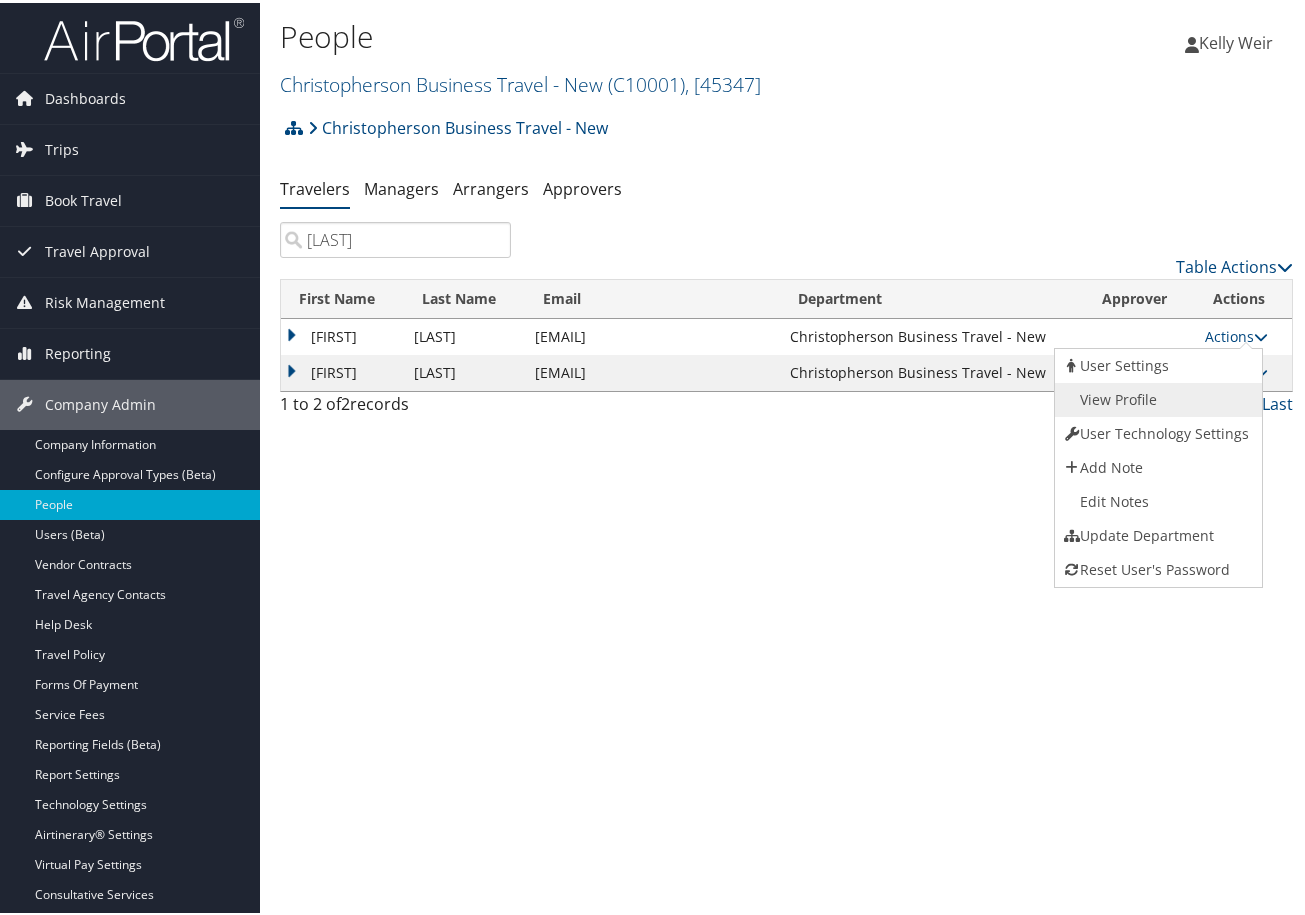 click on "View Profile" at bounding box center [1156, 397] 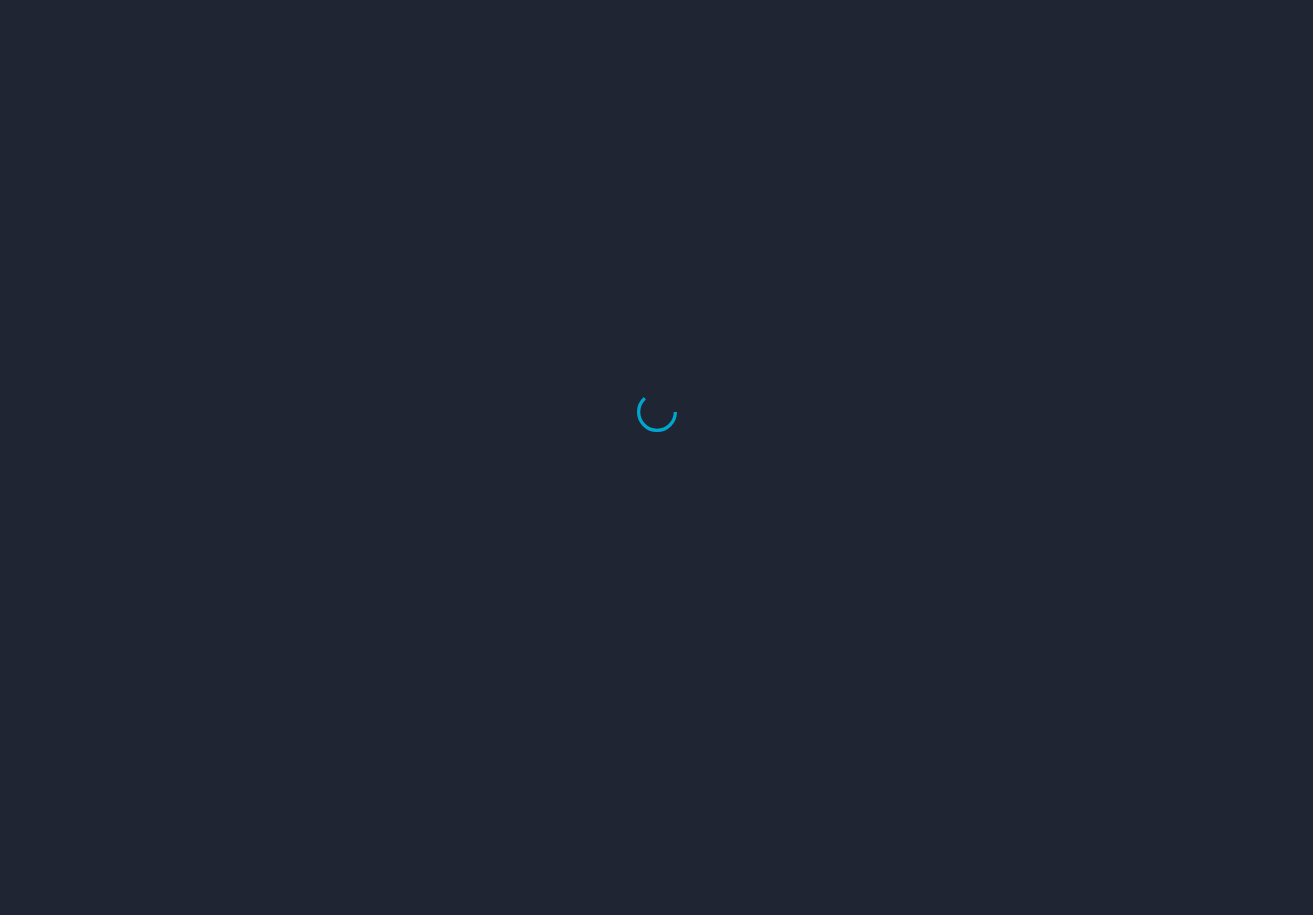 scroll, scrollTop: 0, scrollLeft: 0, axis: both 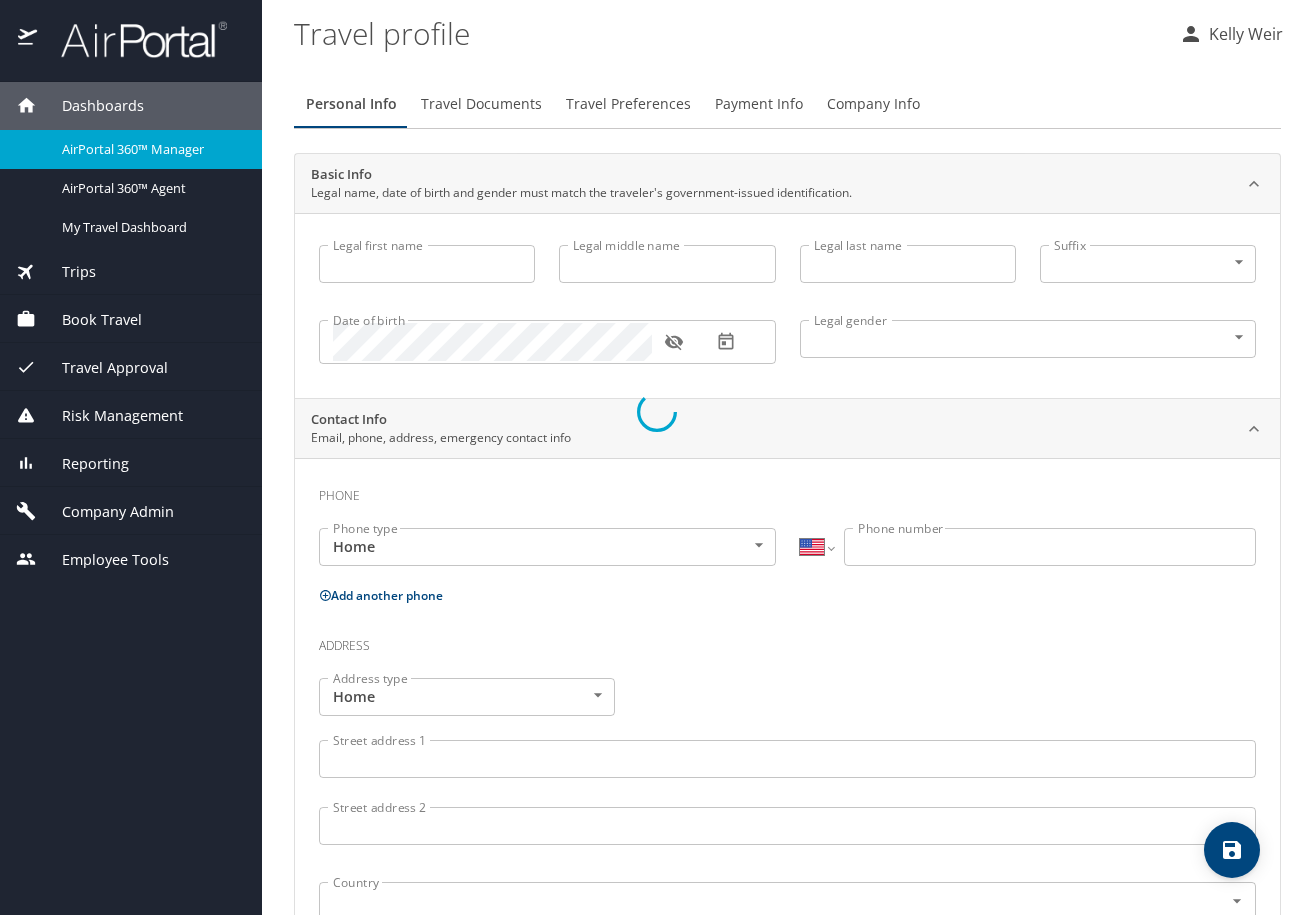 type on "[LAST]" 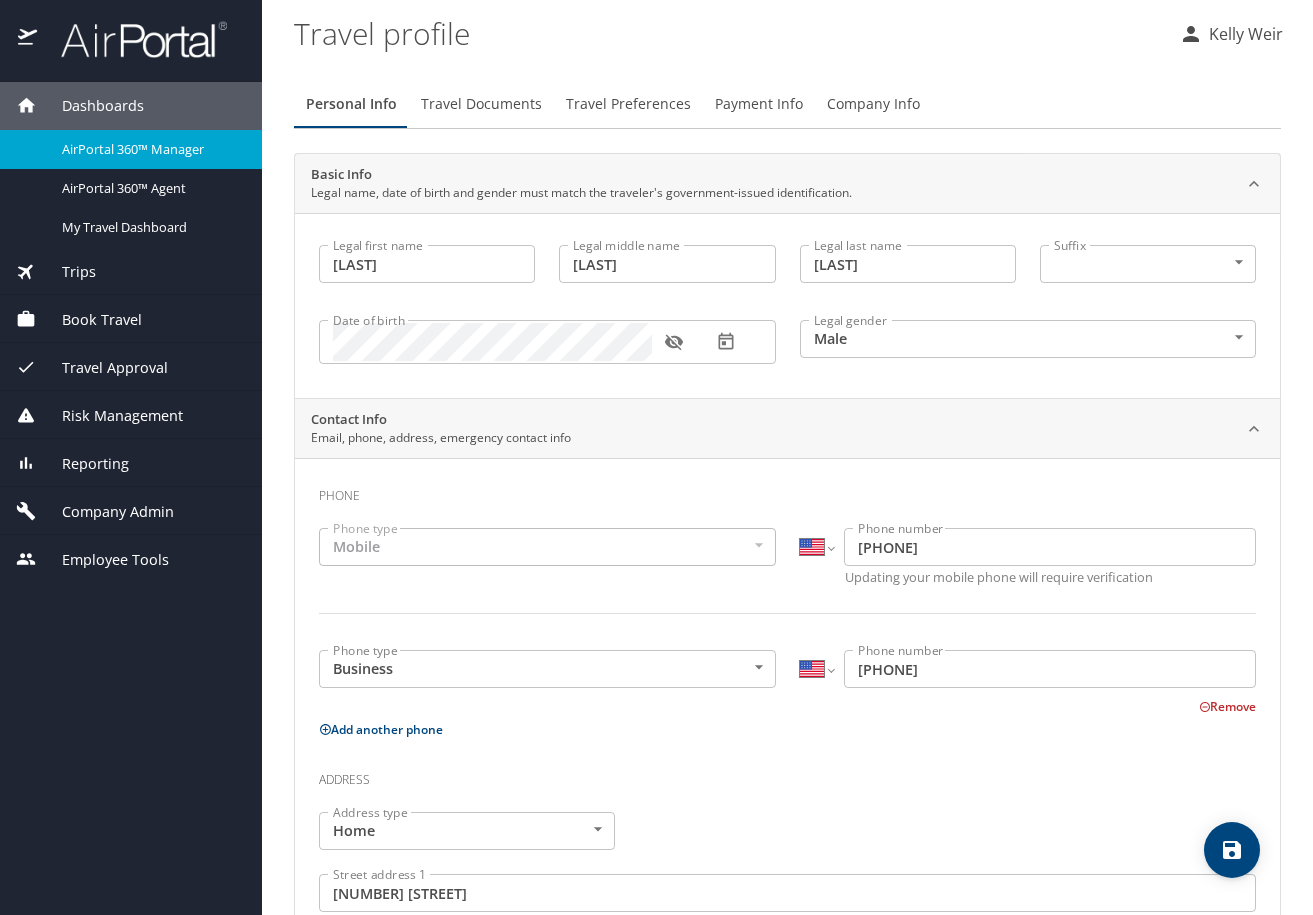 click on "Travel Preferences" at bounding box center [628, 104] 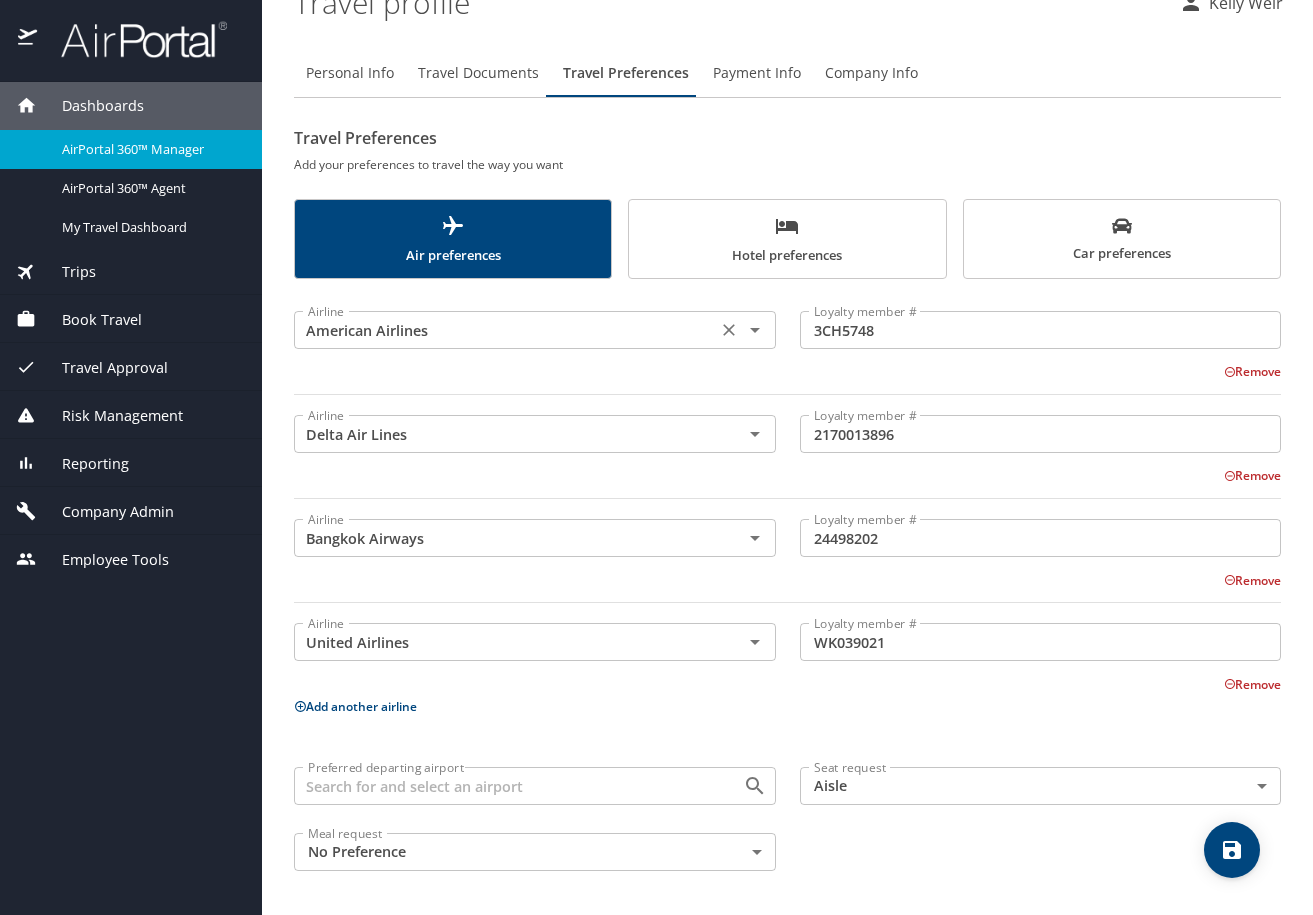 scroll, scrollTop: 0, scrollLeft: 0, axis: both 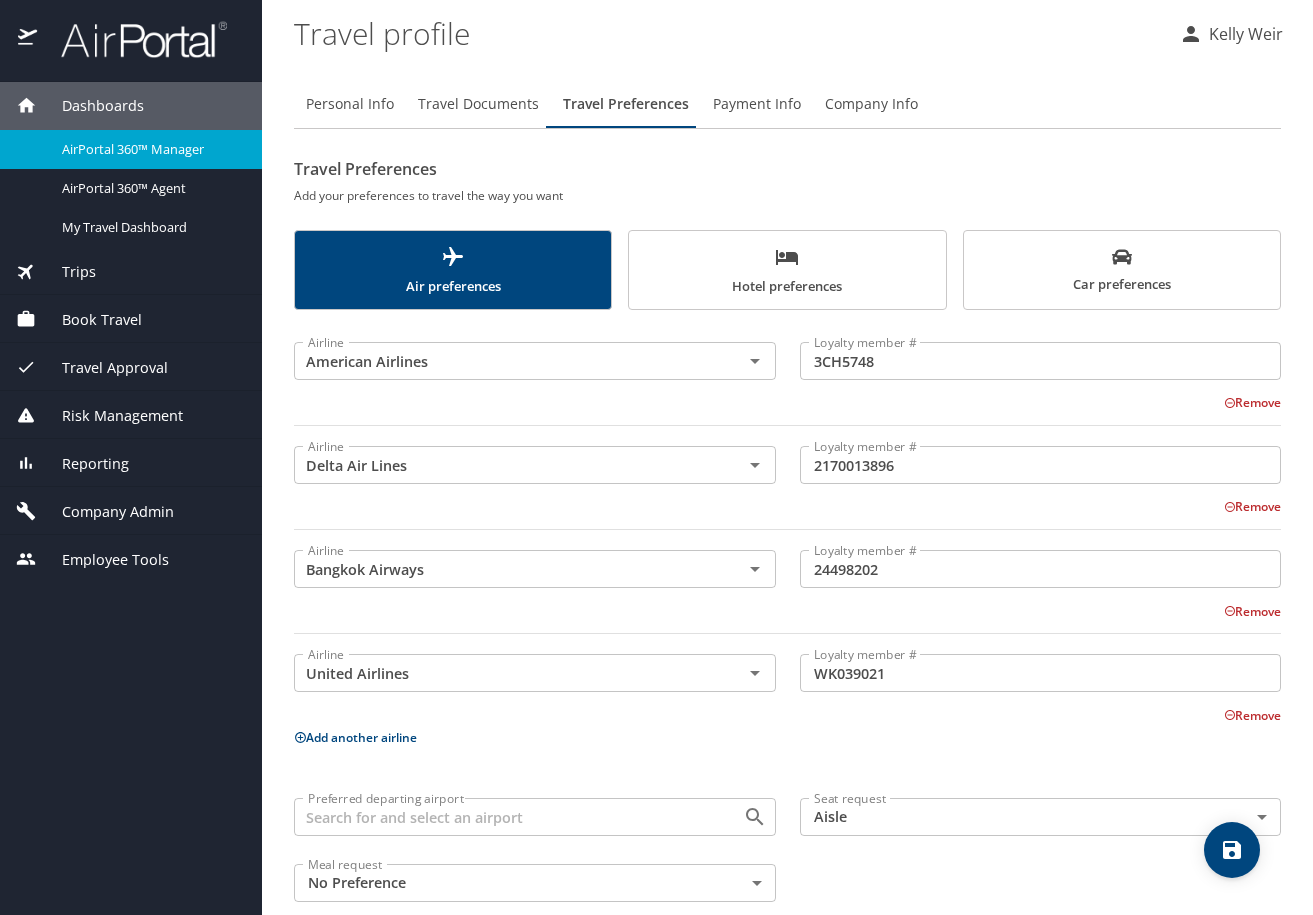 click on "Travel Documents" at bounding box center (478, 104) 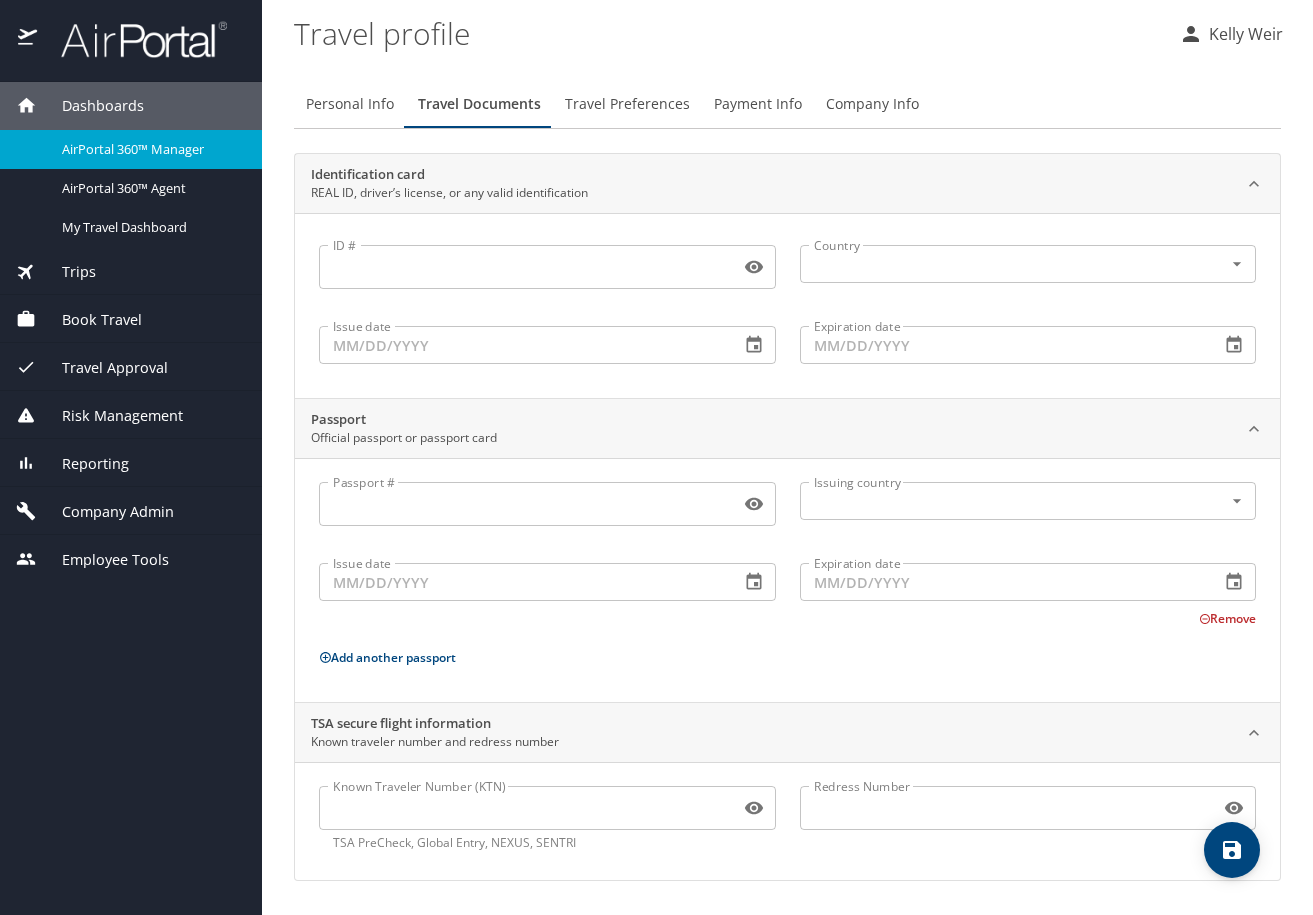 click on "Travel Preferences" at bounding box center [627, 104] 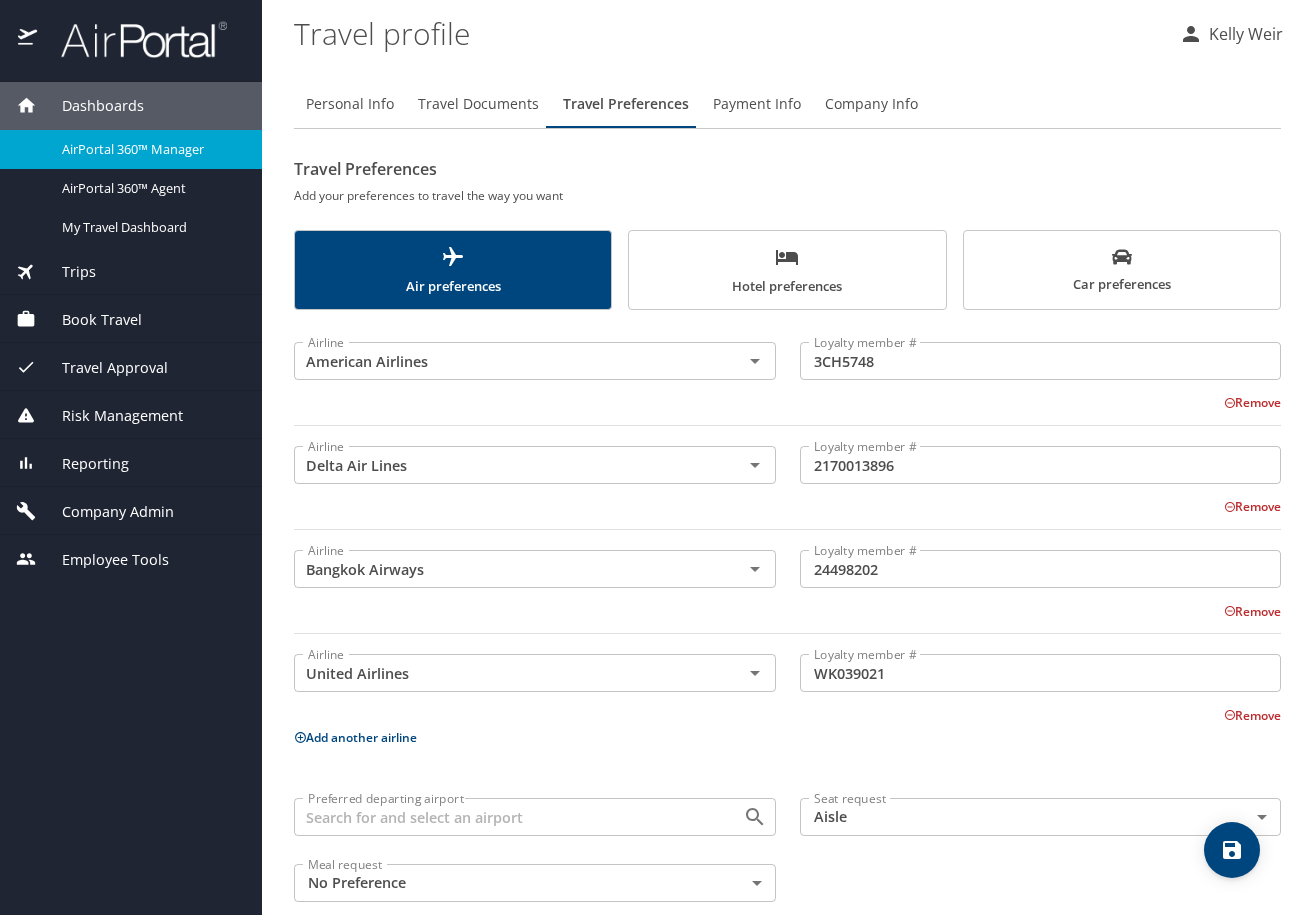 click on "Payment Info" at bounding box center (757, 104) 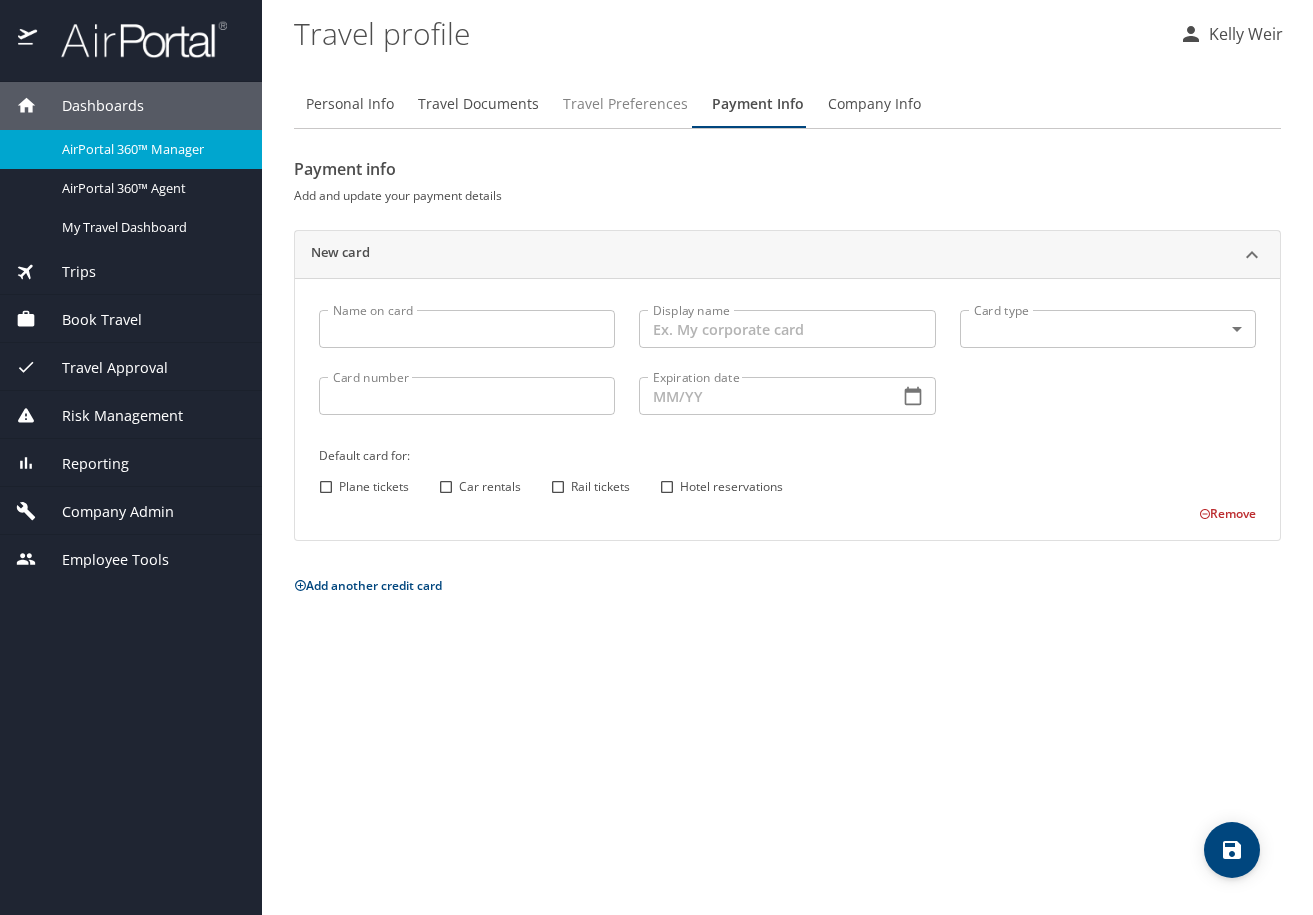 click on "Travel Preferences" at bounding box center [625, 104] 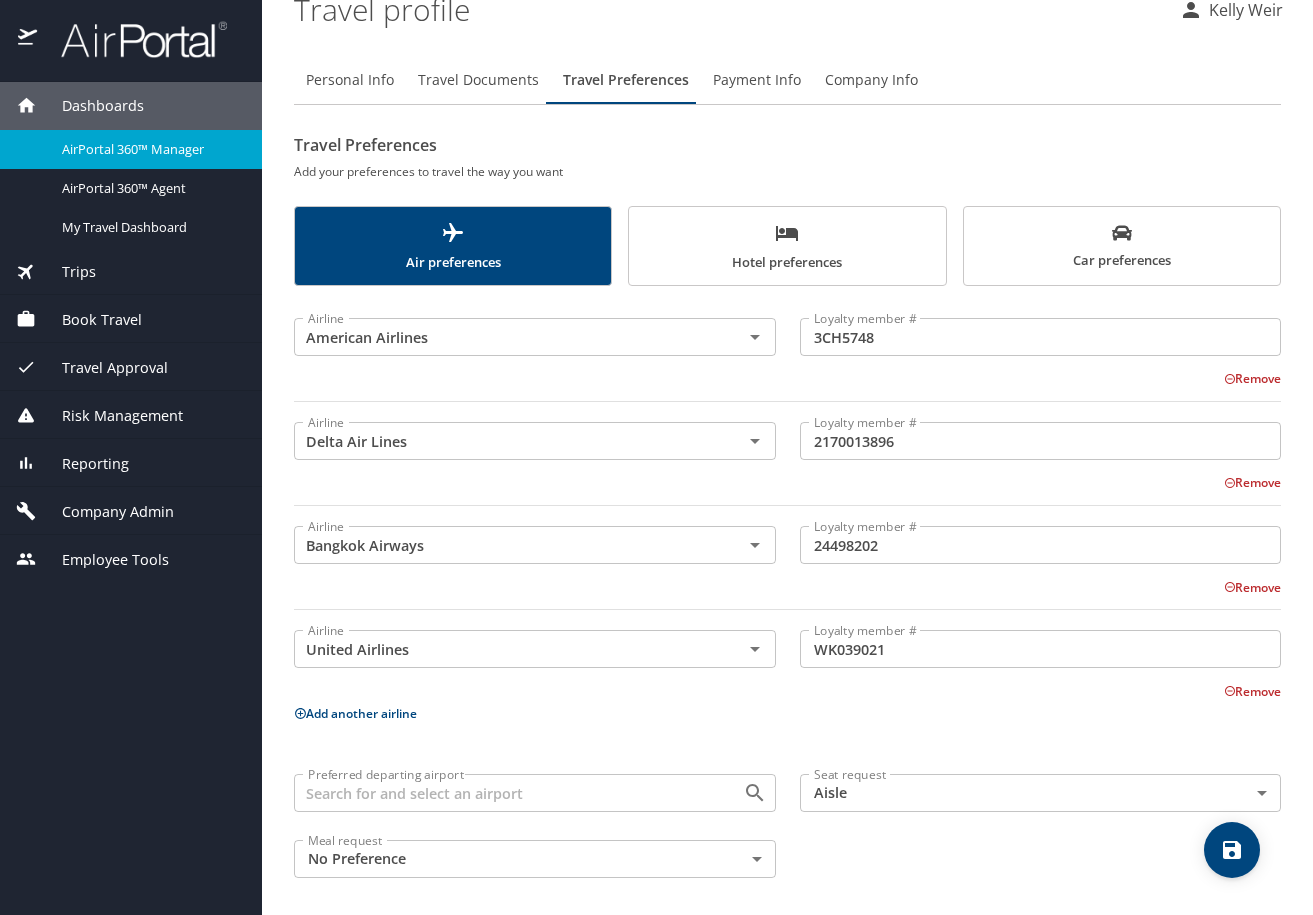 scroll, scrollTop: 31, scrollLeft: 0, axis: vertical 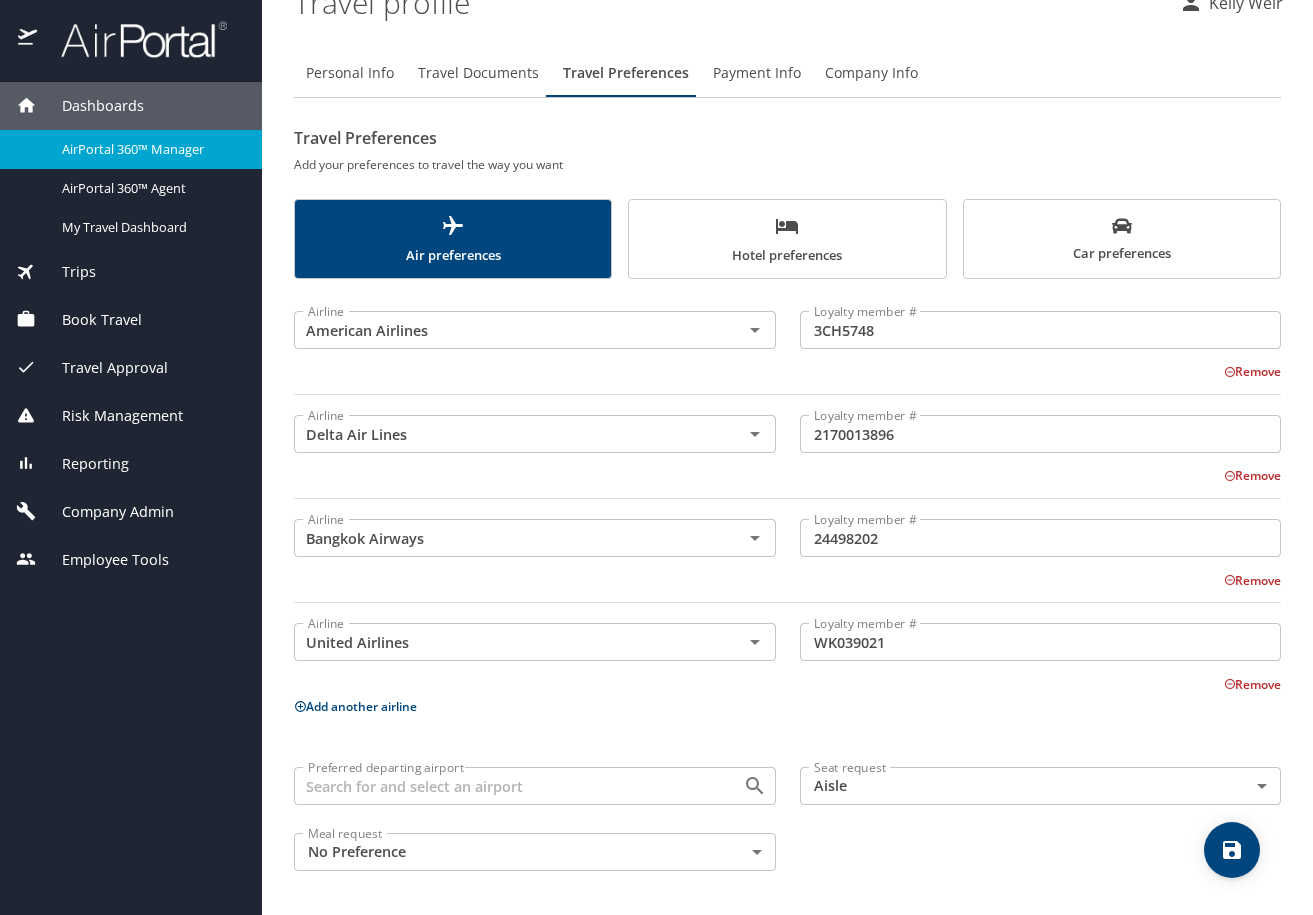 click on "Hotel preferences" at bounding box center [787, 240] 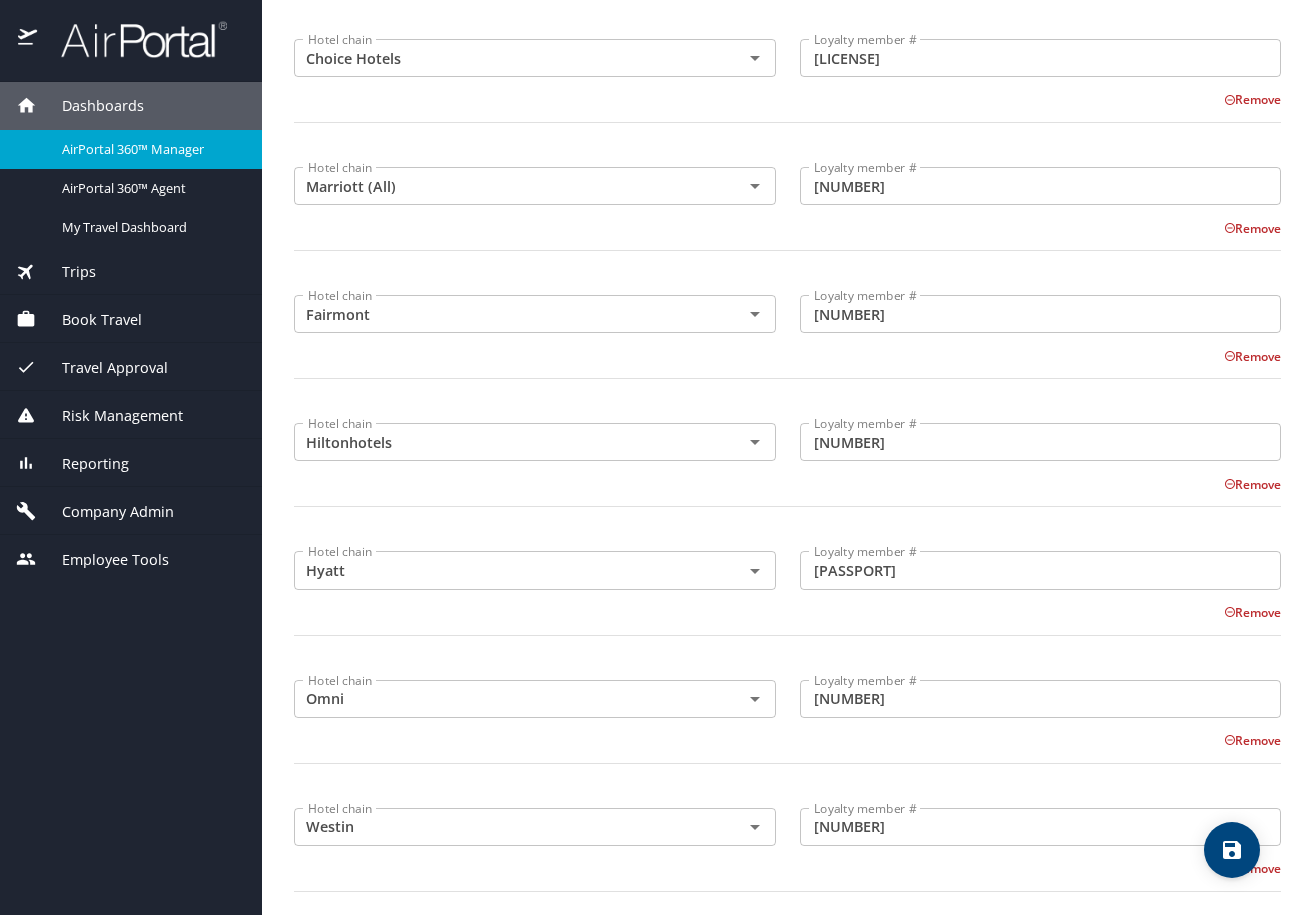 scroll, scrollTop: 0, scrollLeft: 0, axis: both 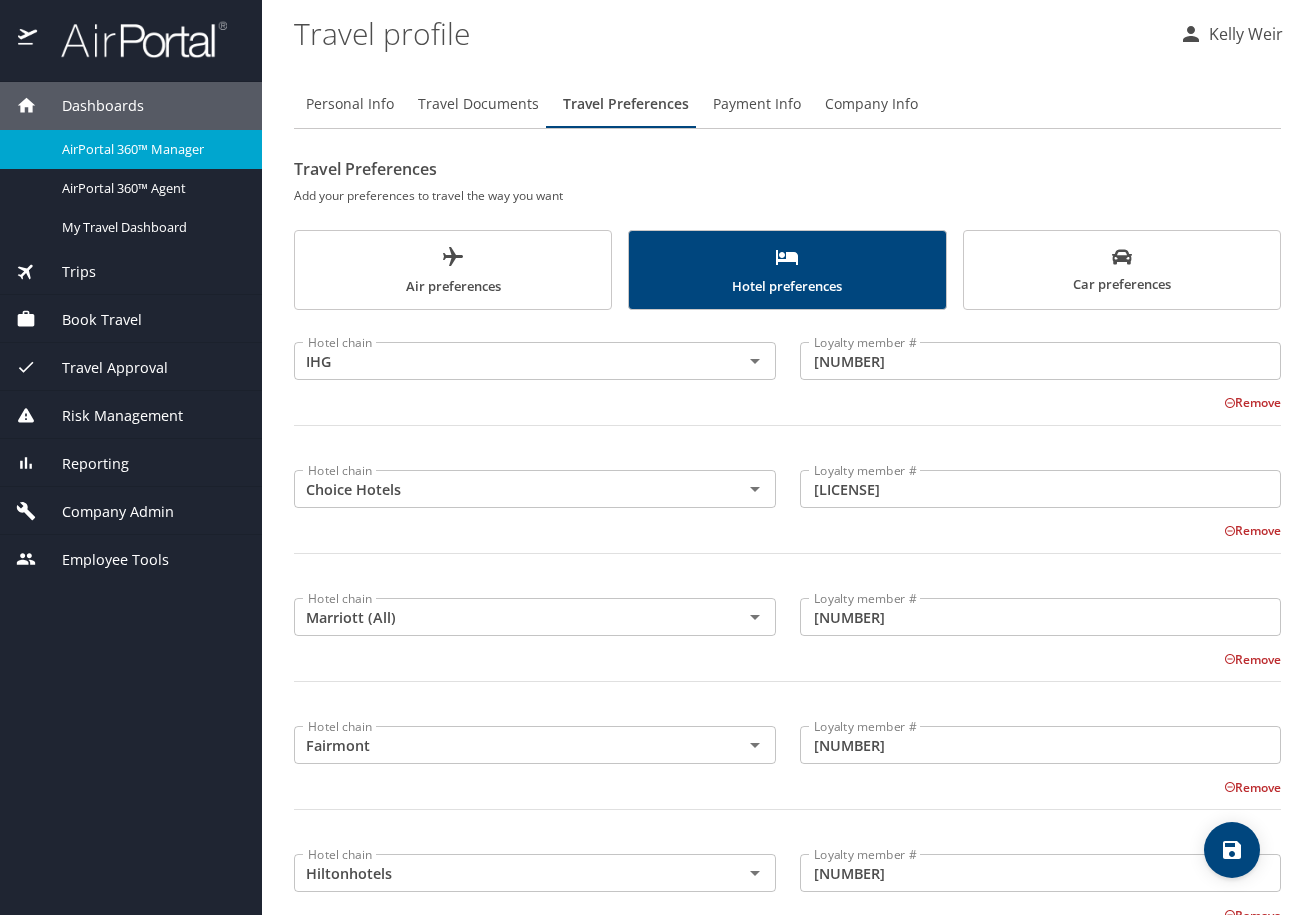 click on "Car preferences" at bounding box center (1122, 271) 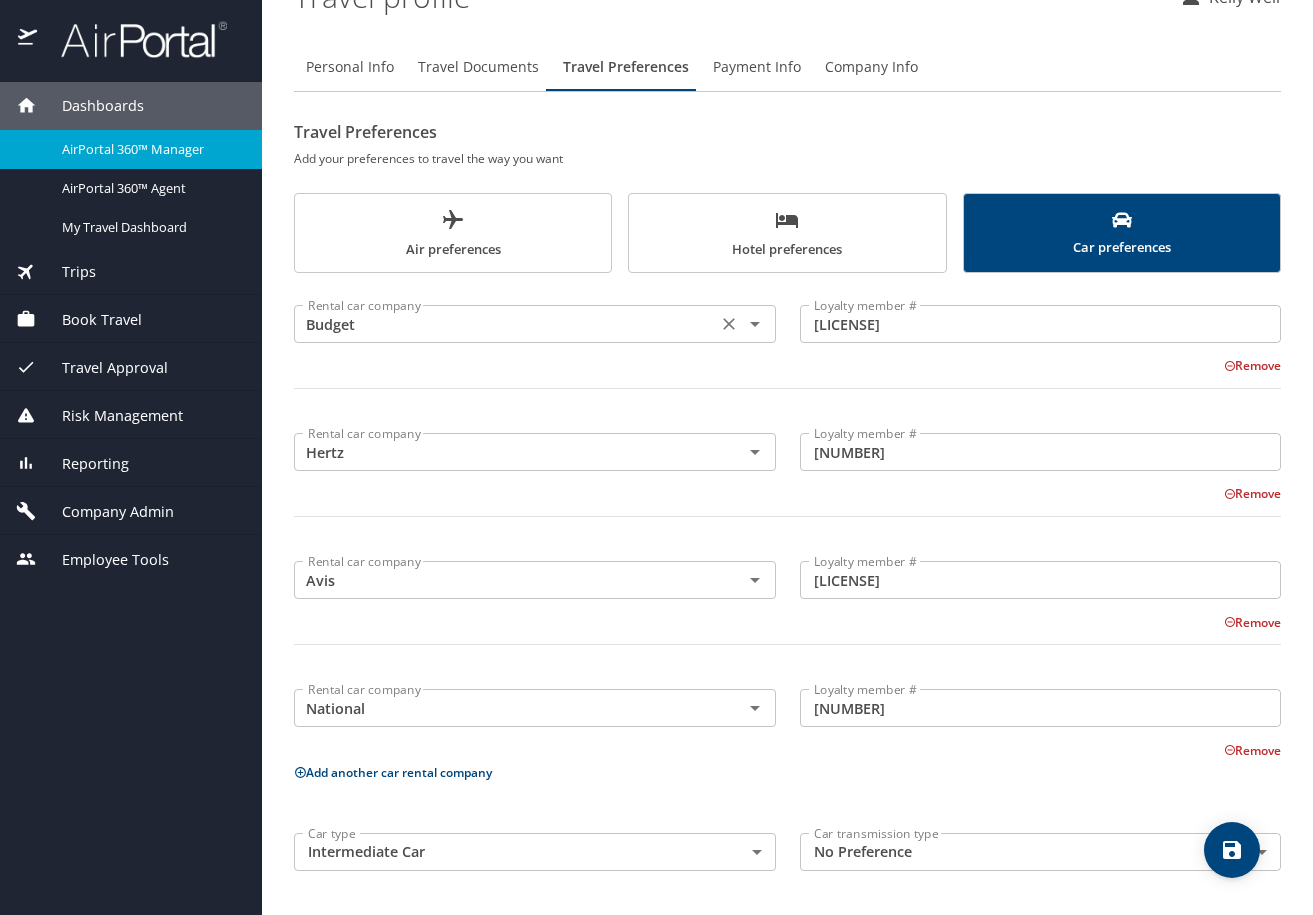 scroll, scrollTop: 0, scrollLeft: 0, axis: both 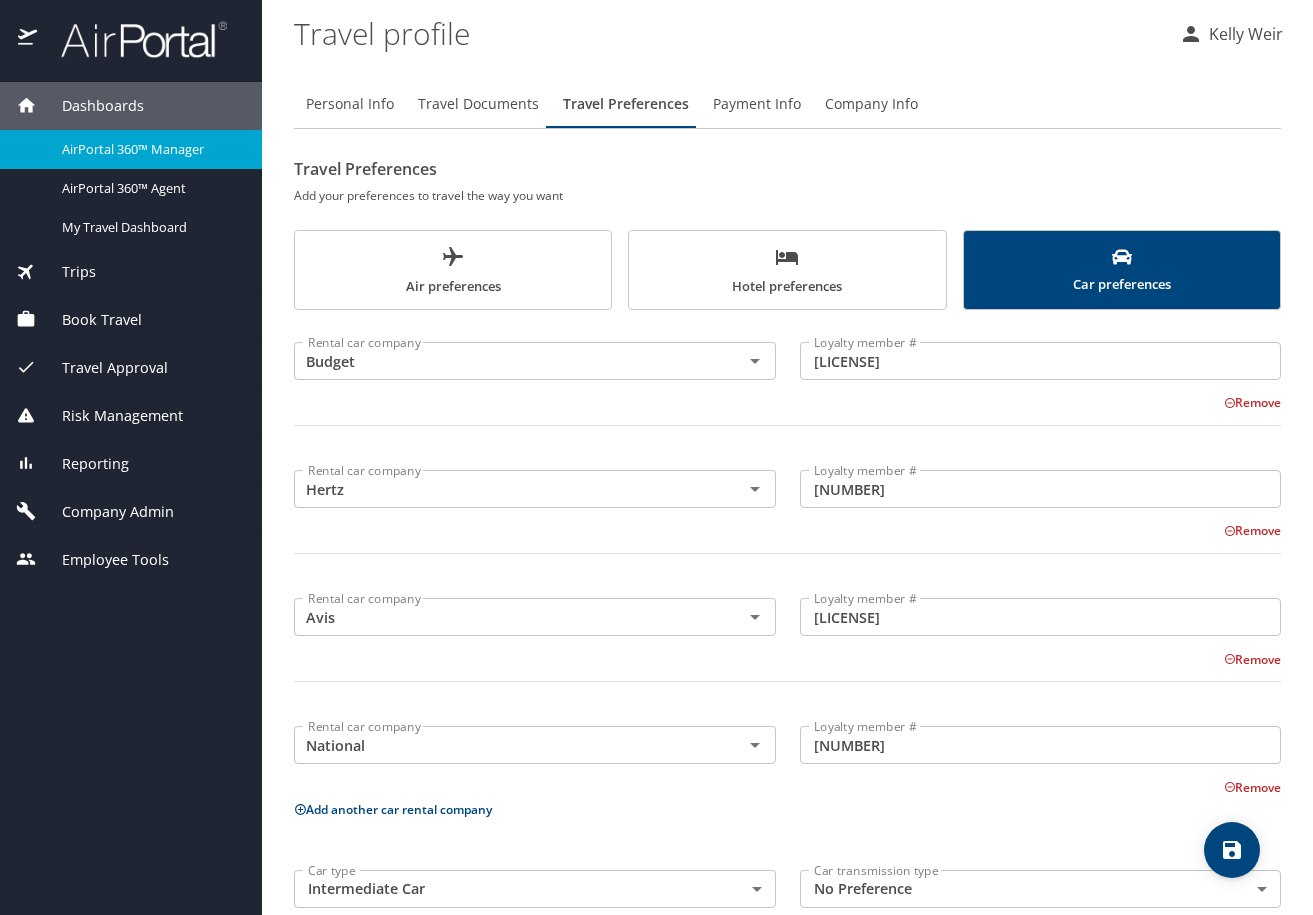 click on "Hotel preferences" at bounding box center (787, 271) 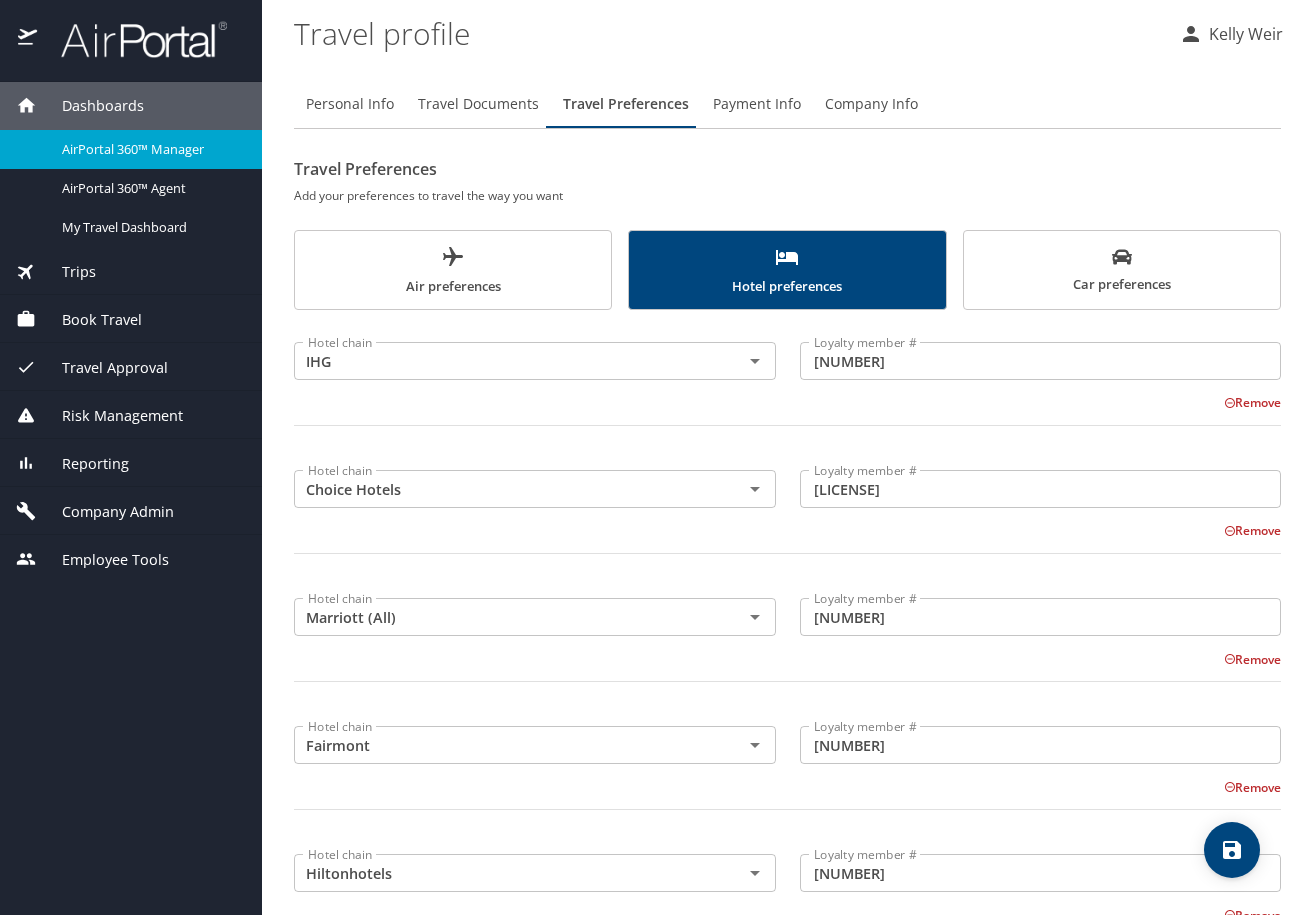 click on "Air preferences" at bounding box center (453, 271) 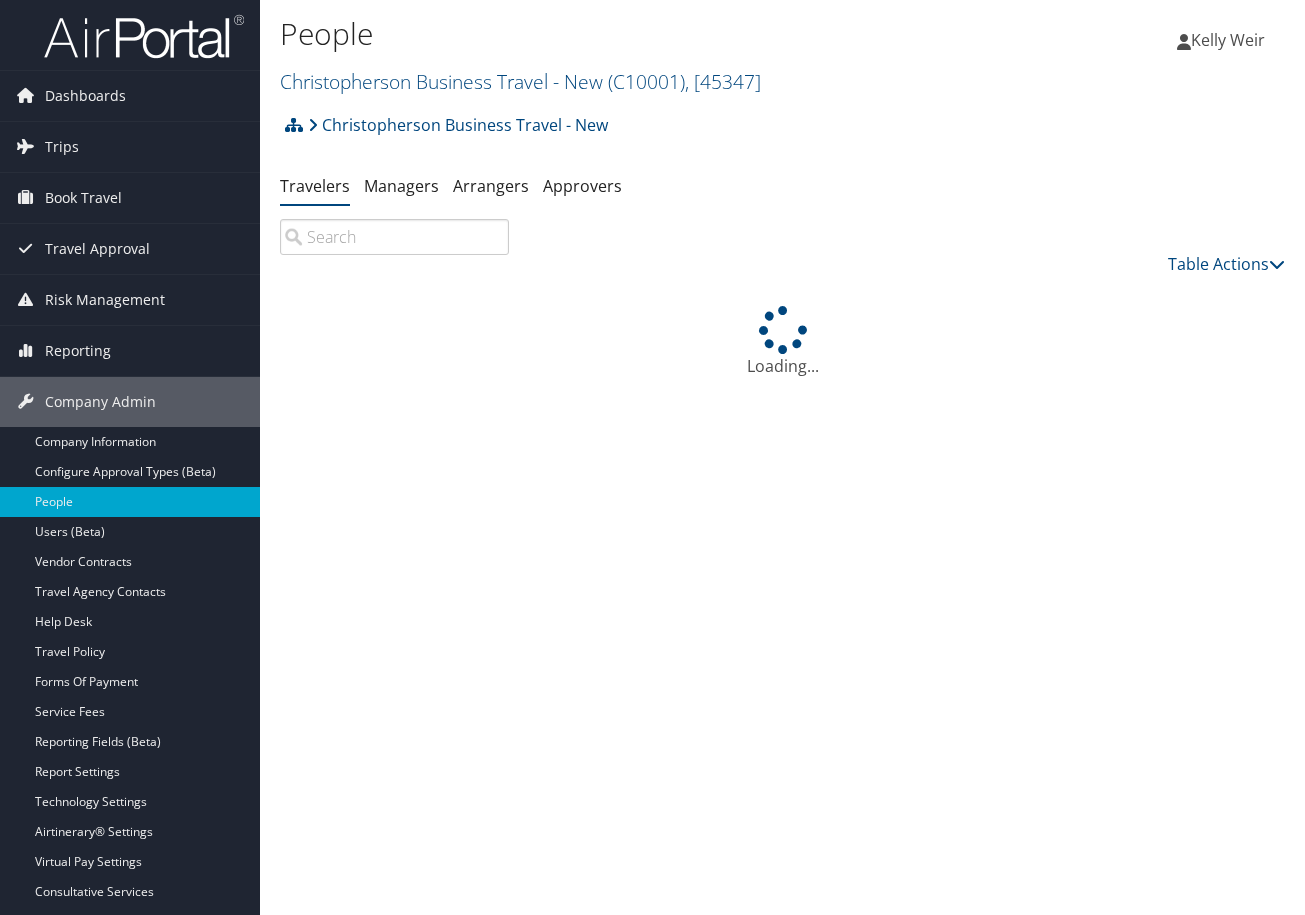 scroll, scrollTop: 0, scrollLeft: 0, axis: both 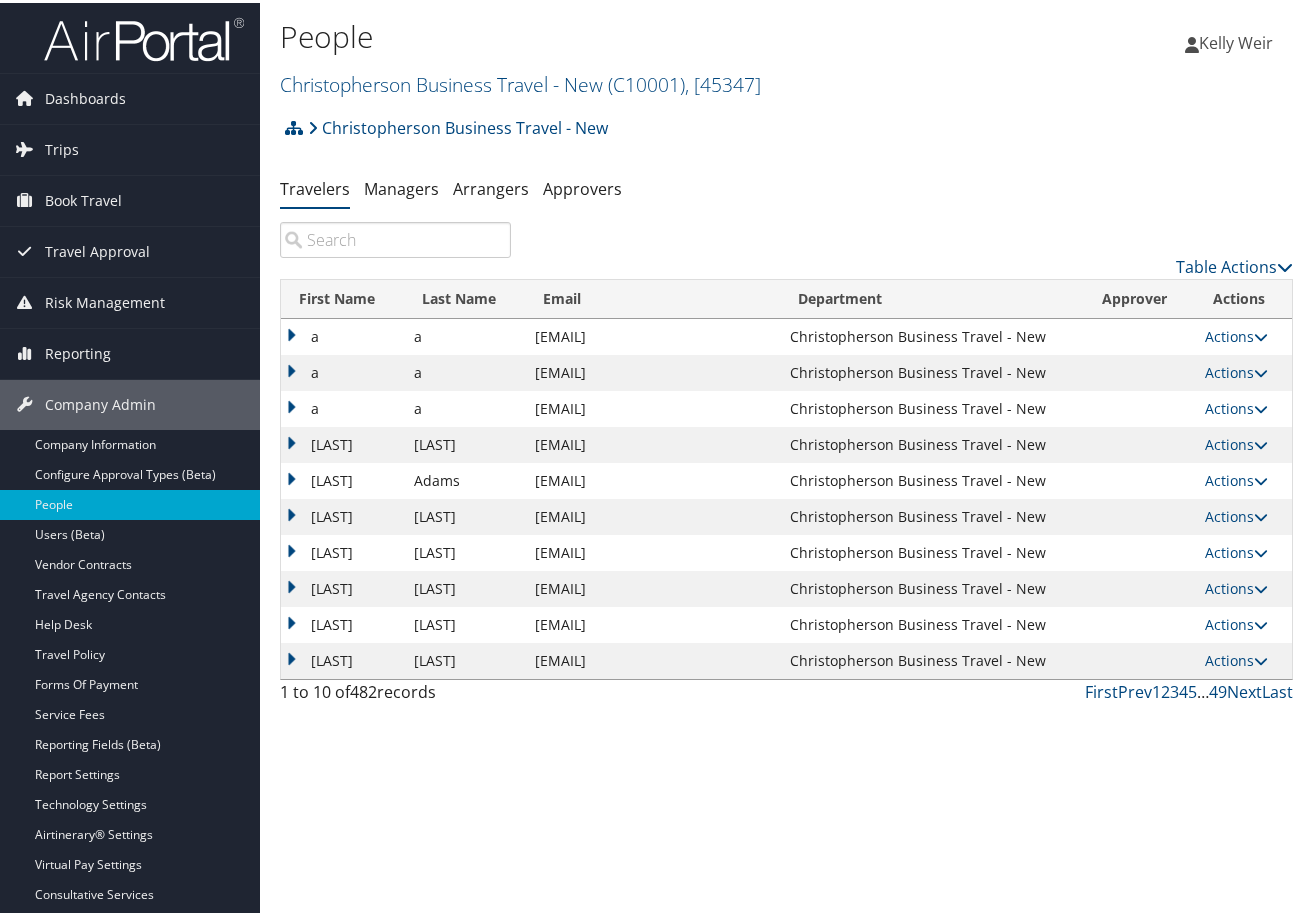 click at bounding box center [395, 237] 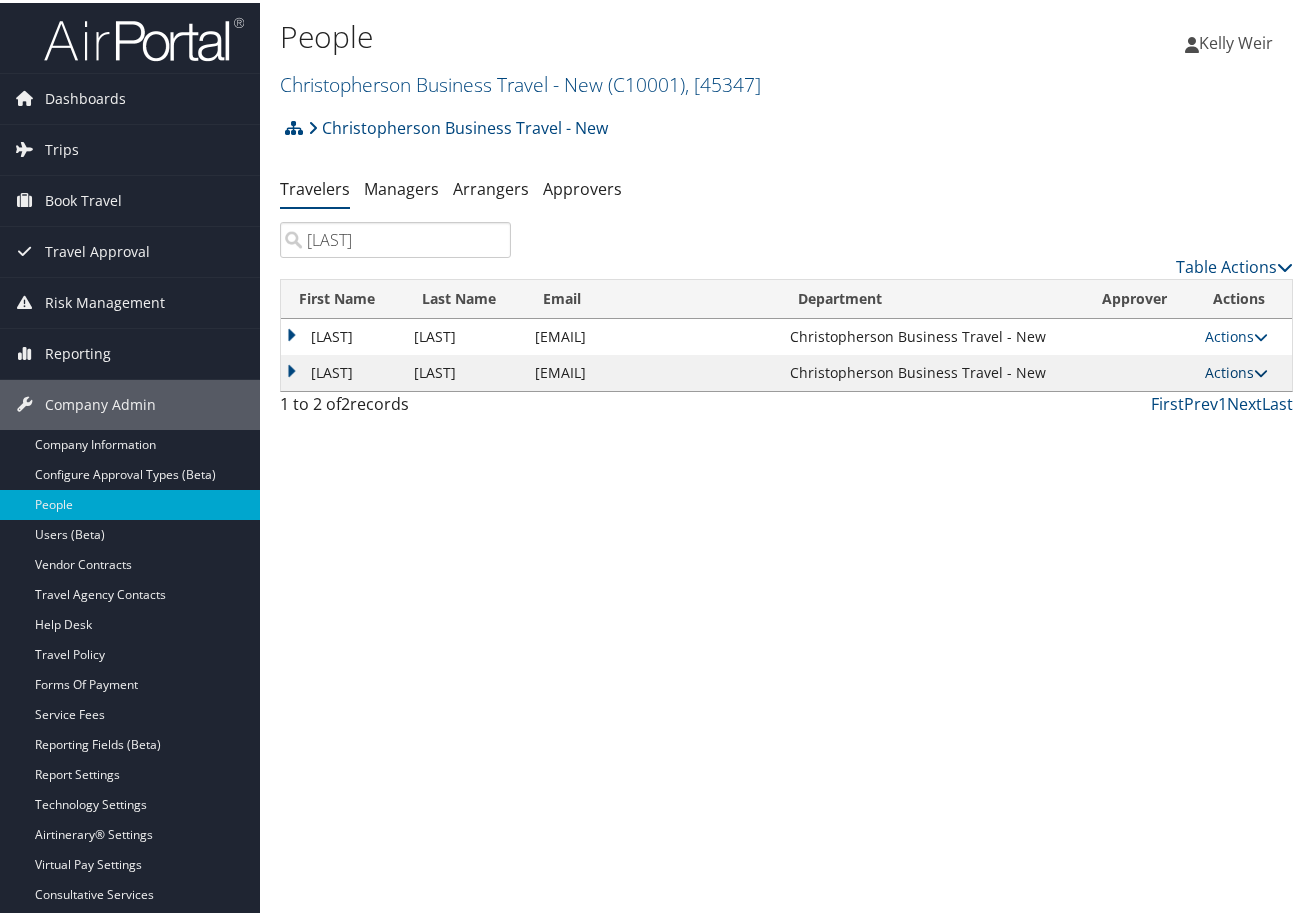 type on "[LAST]" 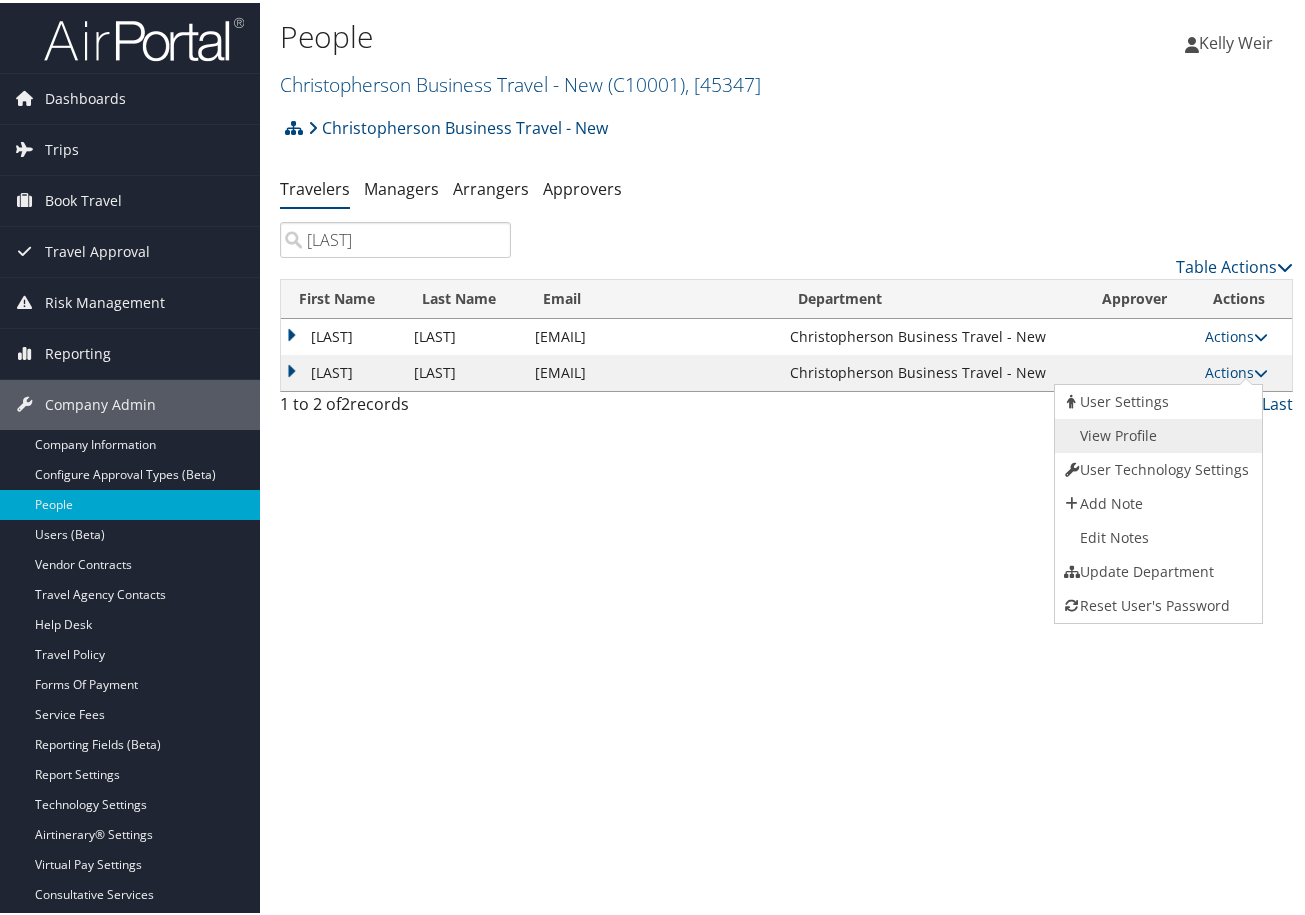 click on "View Profile" at bounding box center [1156, 433] 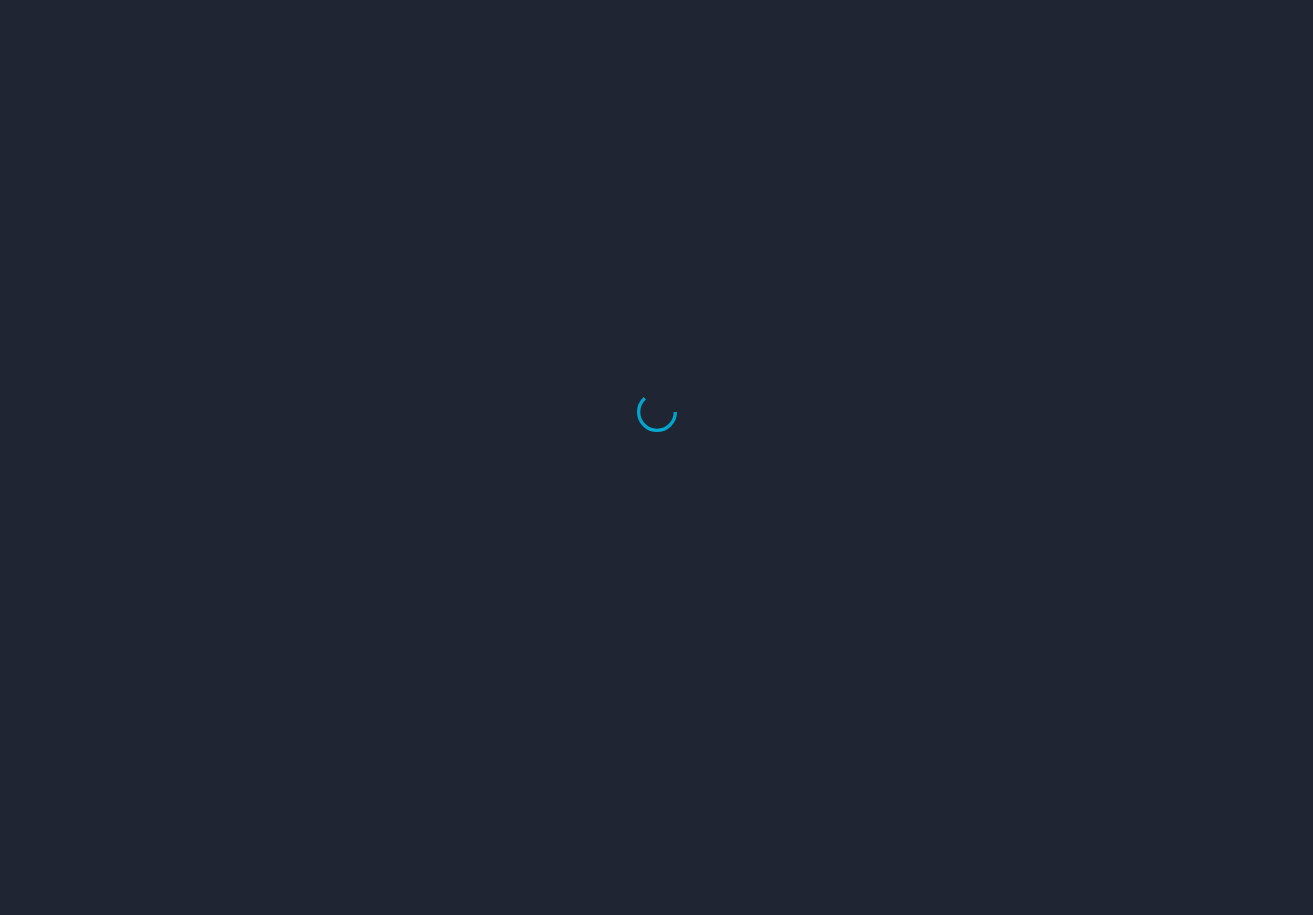 scroll, scrollTop: 0, scrollLeft: 0, axis: both 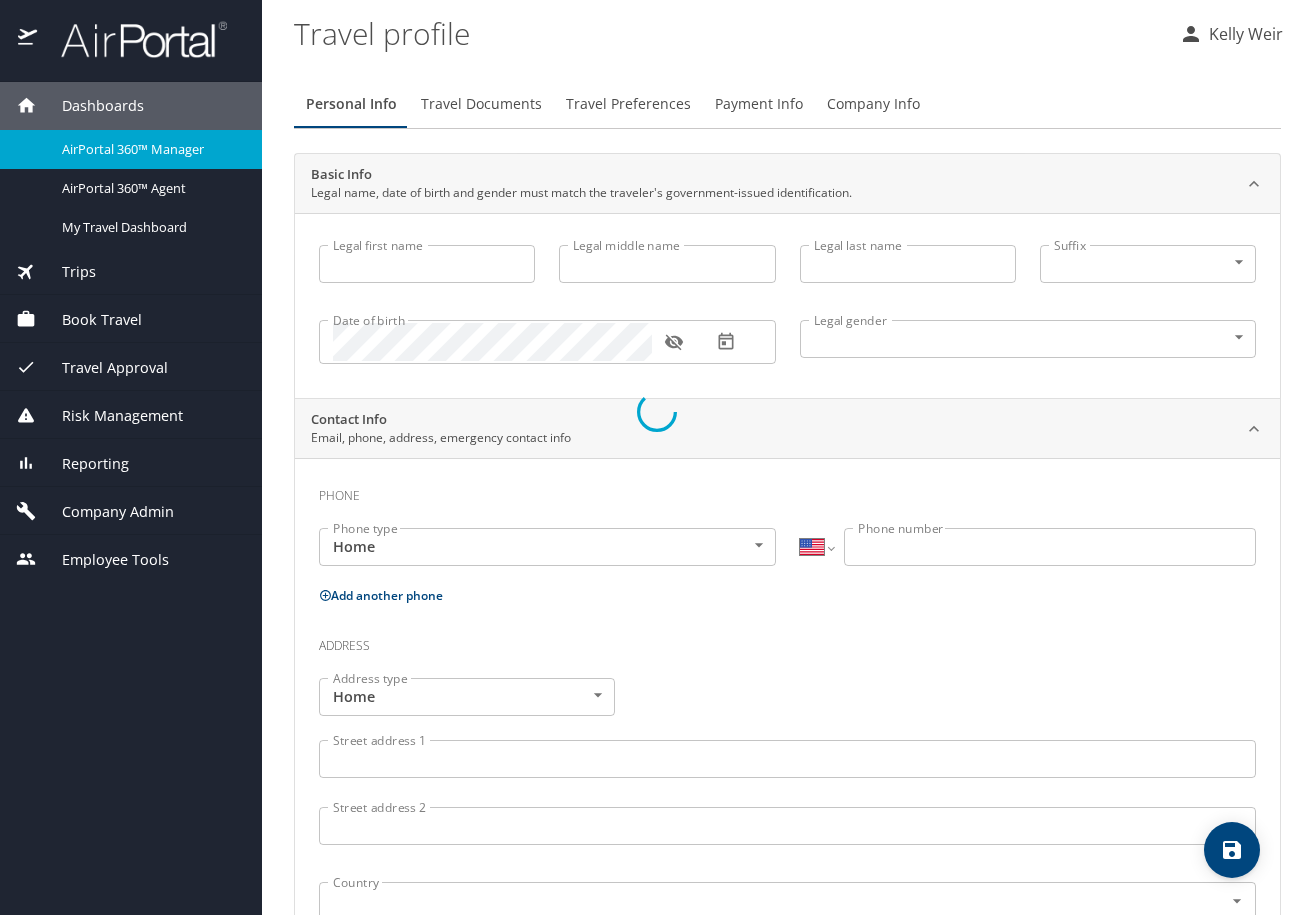 type on "[FIRST]" 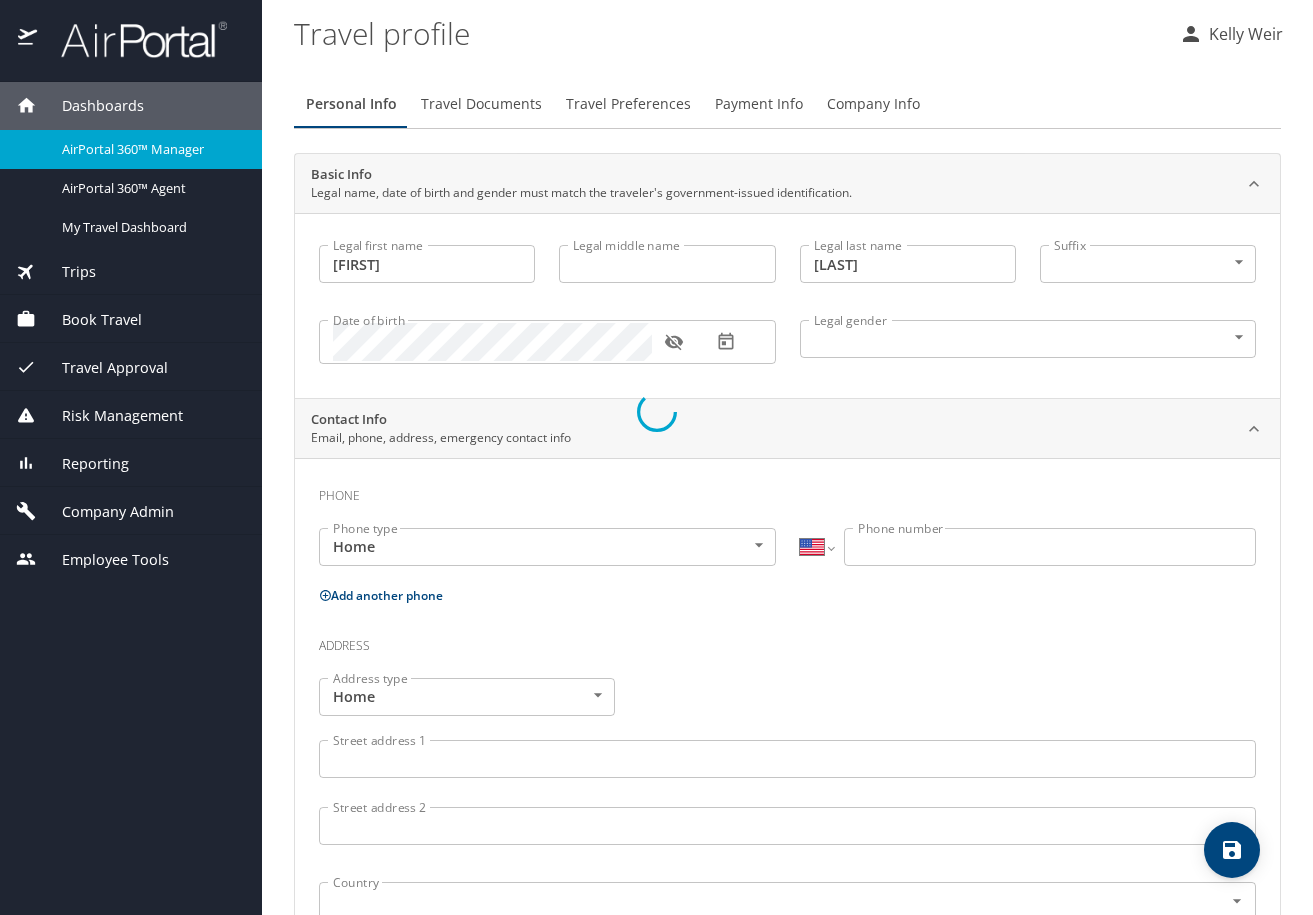 select on "US" 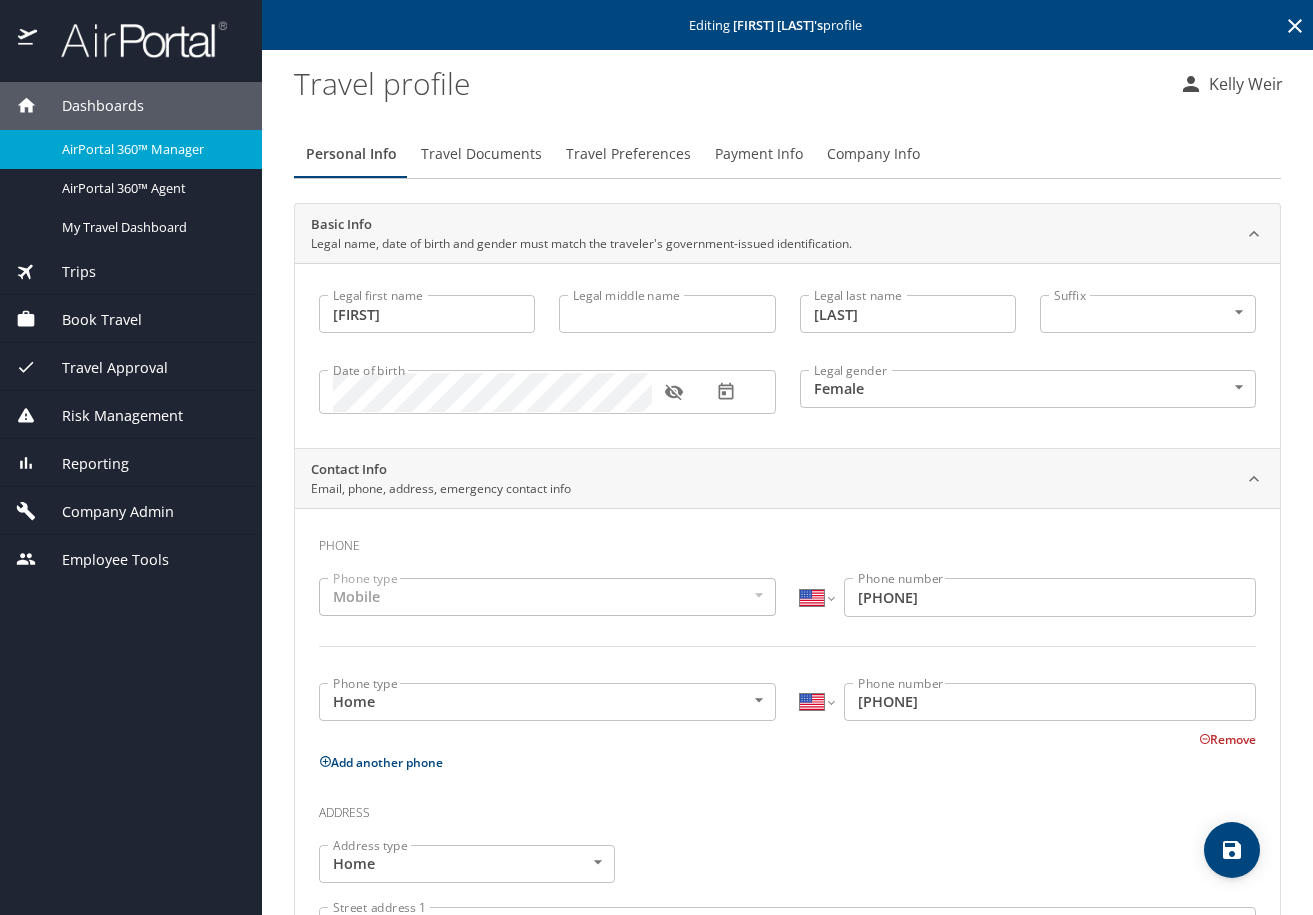 click on "Travel Preferences" at bounding box center (628, 154) 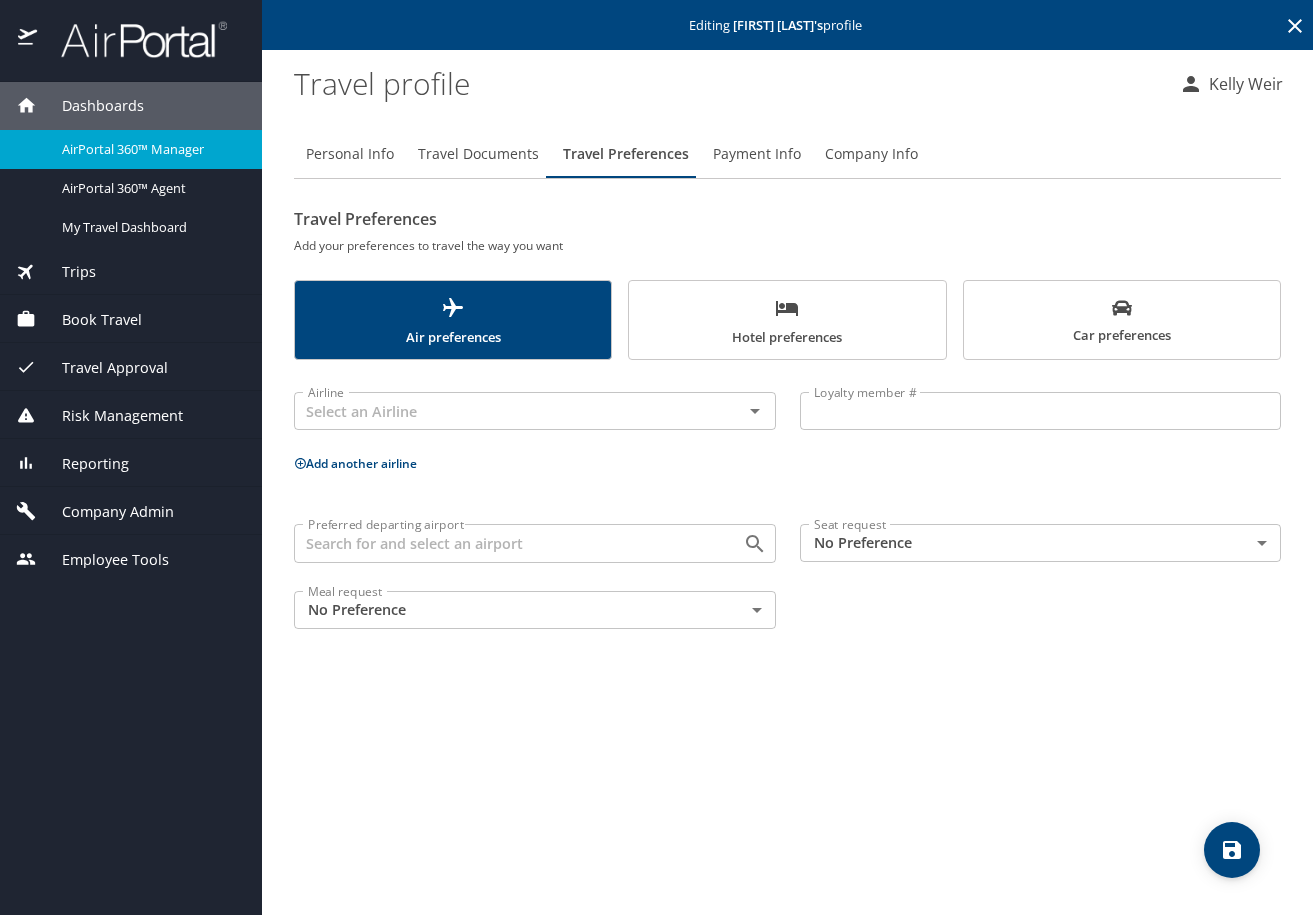 click 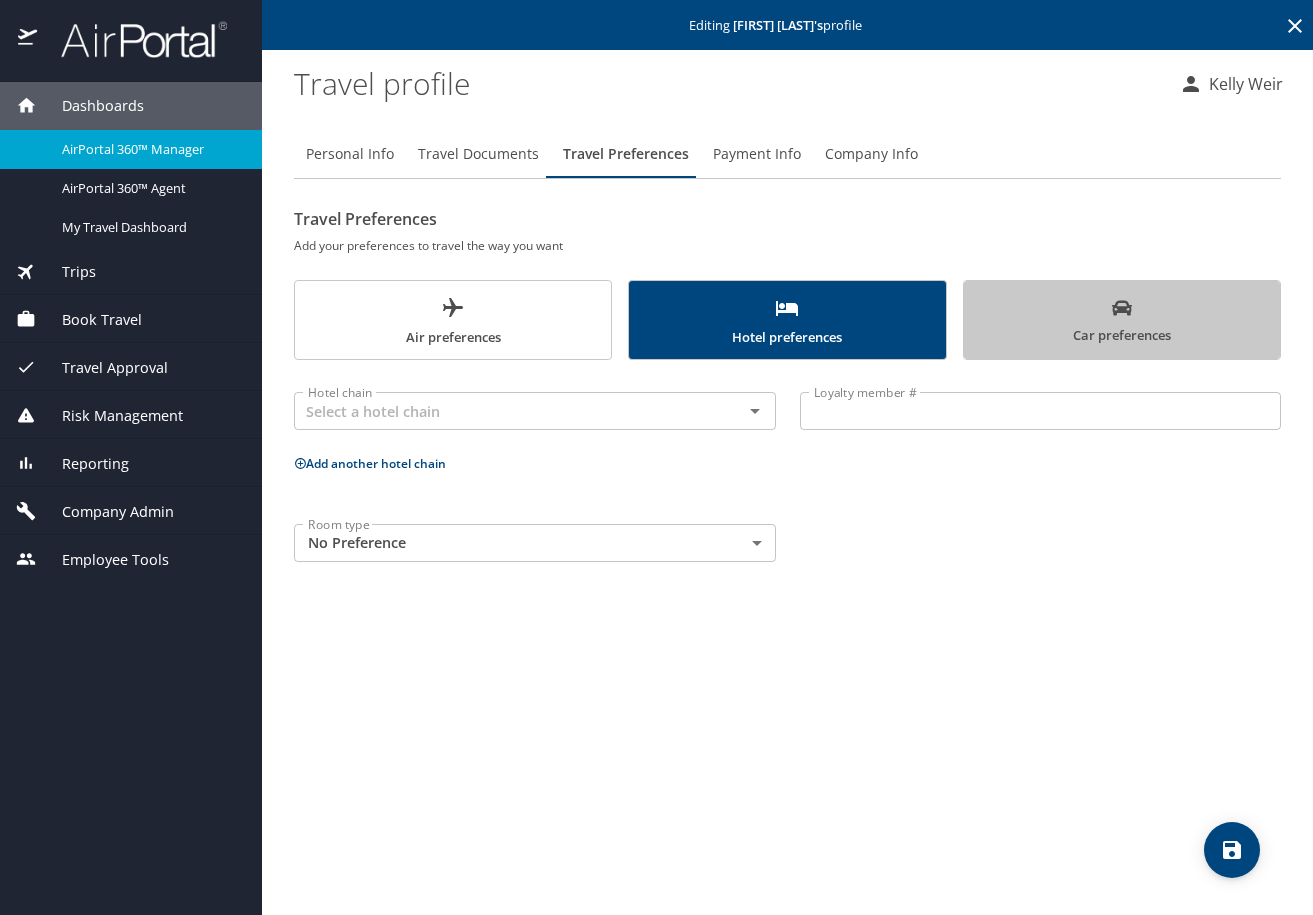 click on "Car preferences" at bounding box center [1122, 322] 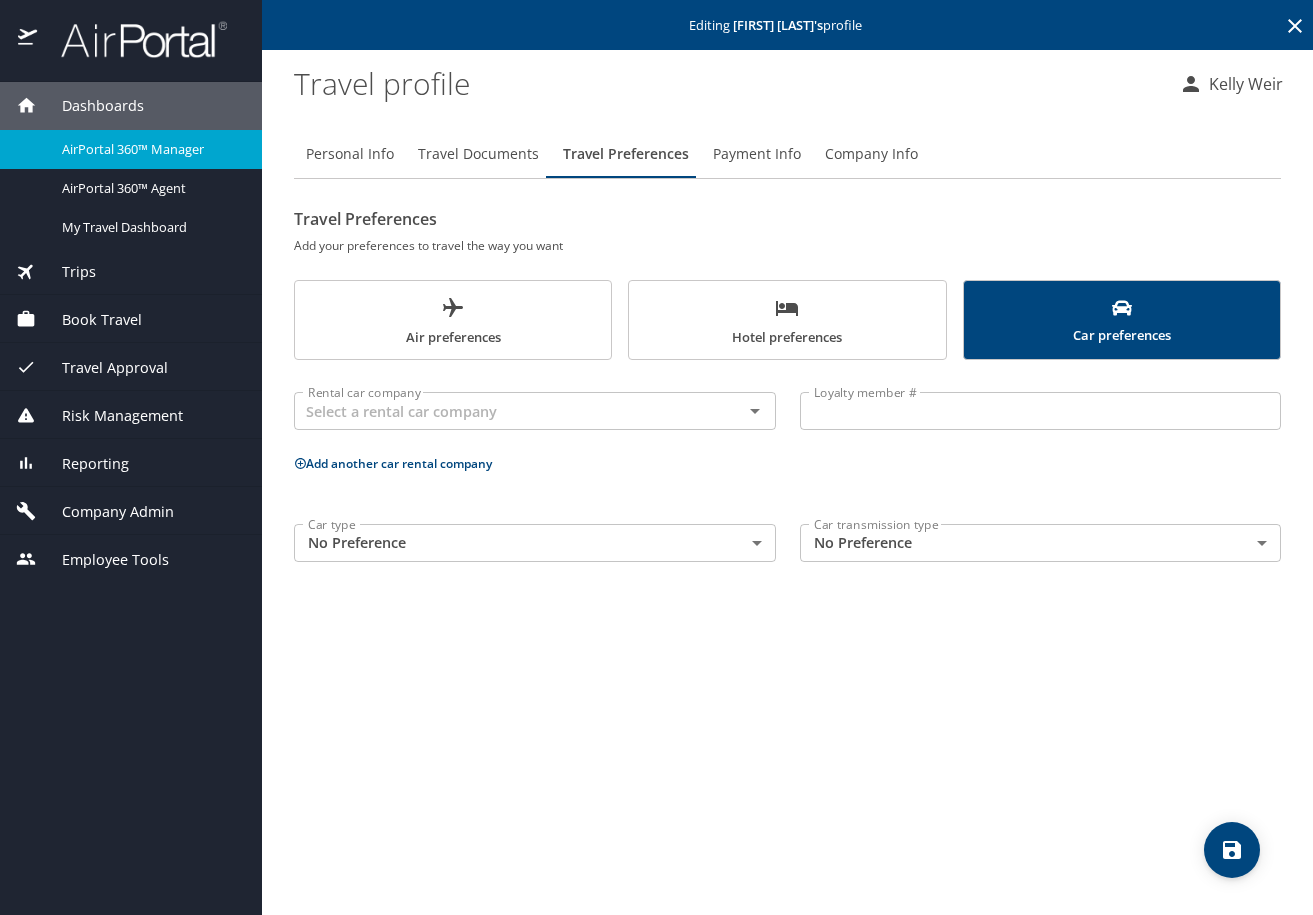 click on "Hotel preferences" at bounding box center [787, 322] 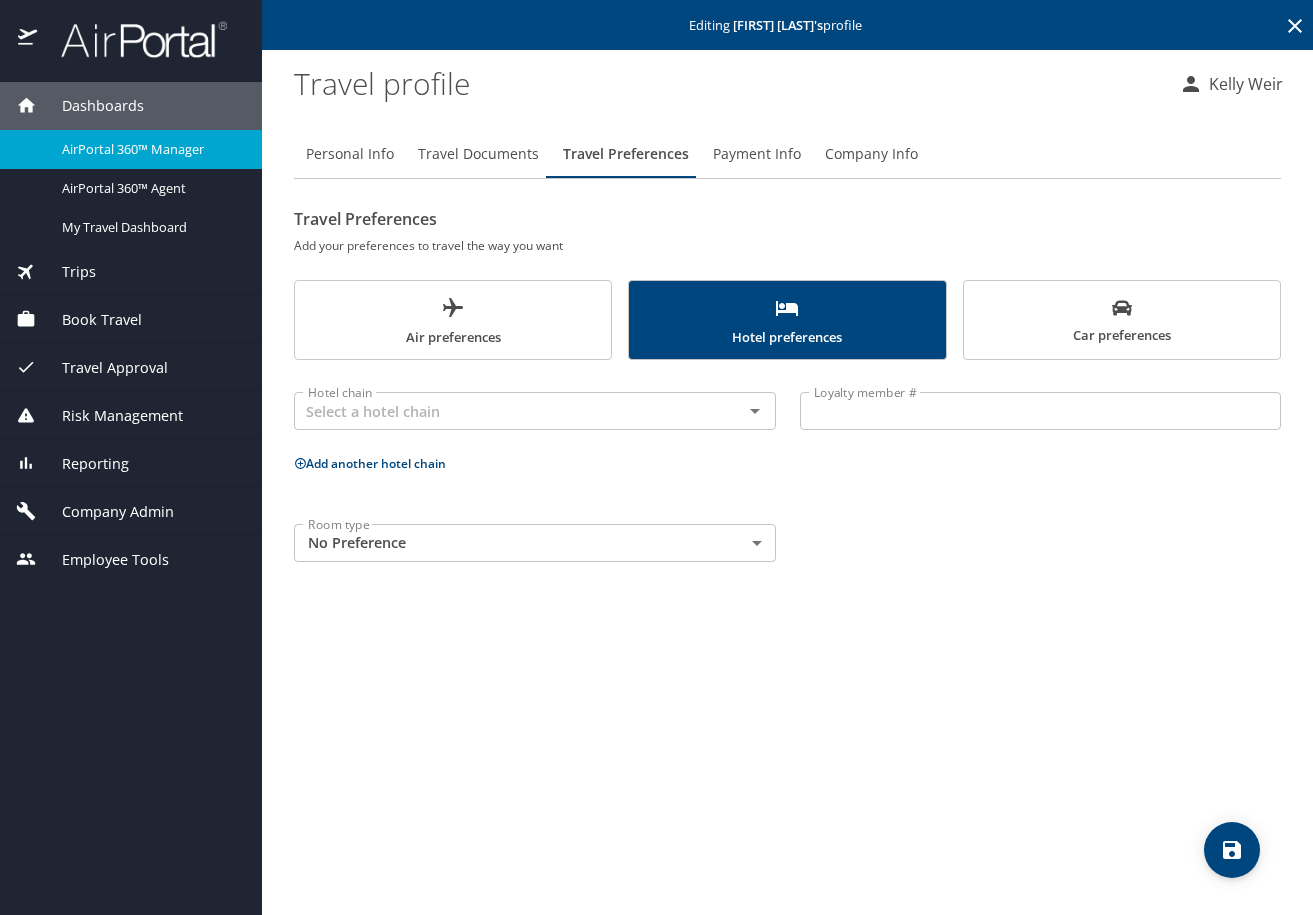 click 